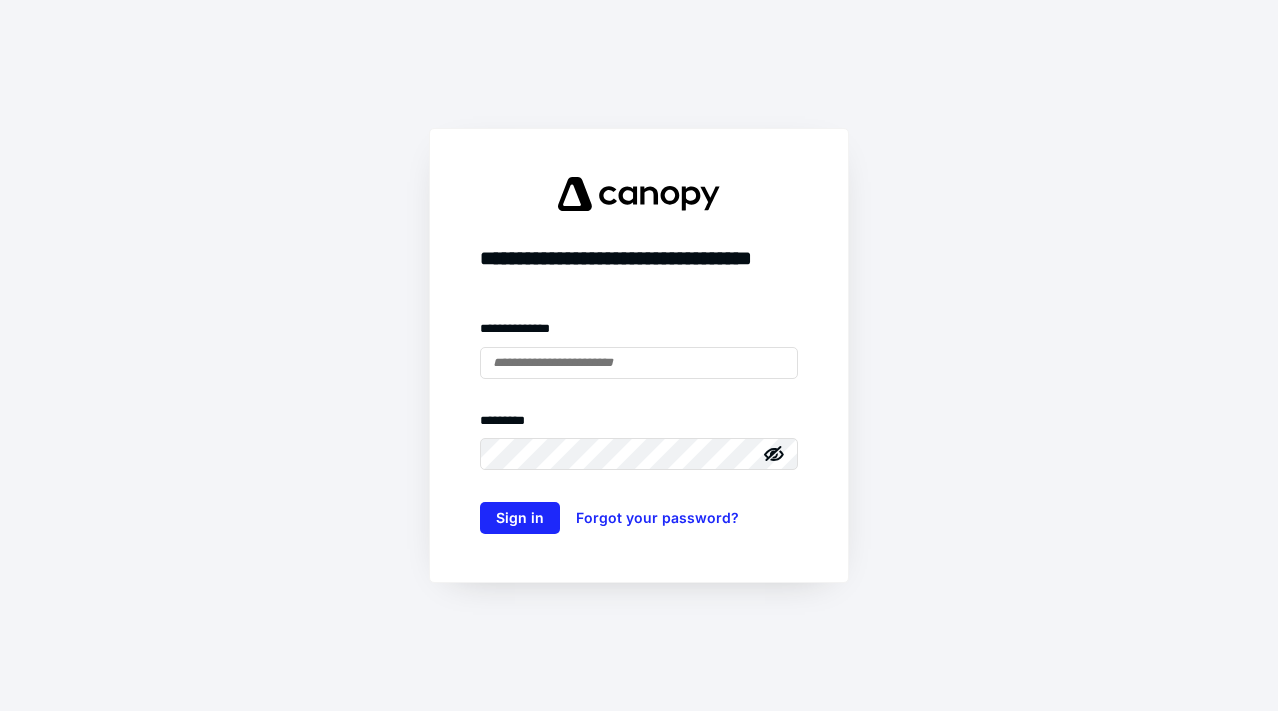 scroll, scrollTop: 0, scrollLeft: 0, axis: both 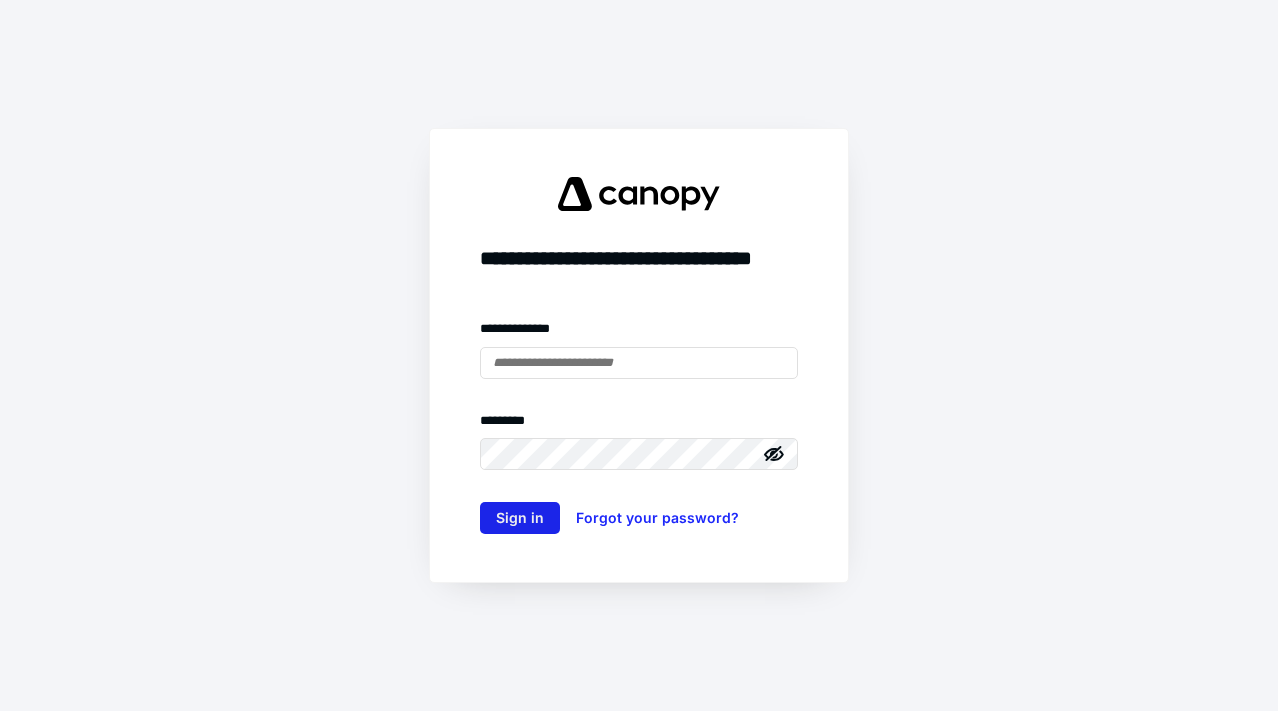 type on "**********" 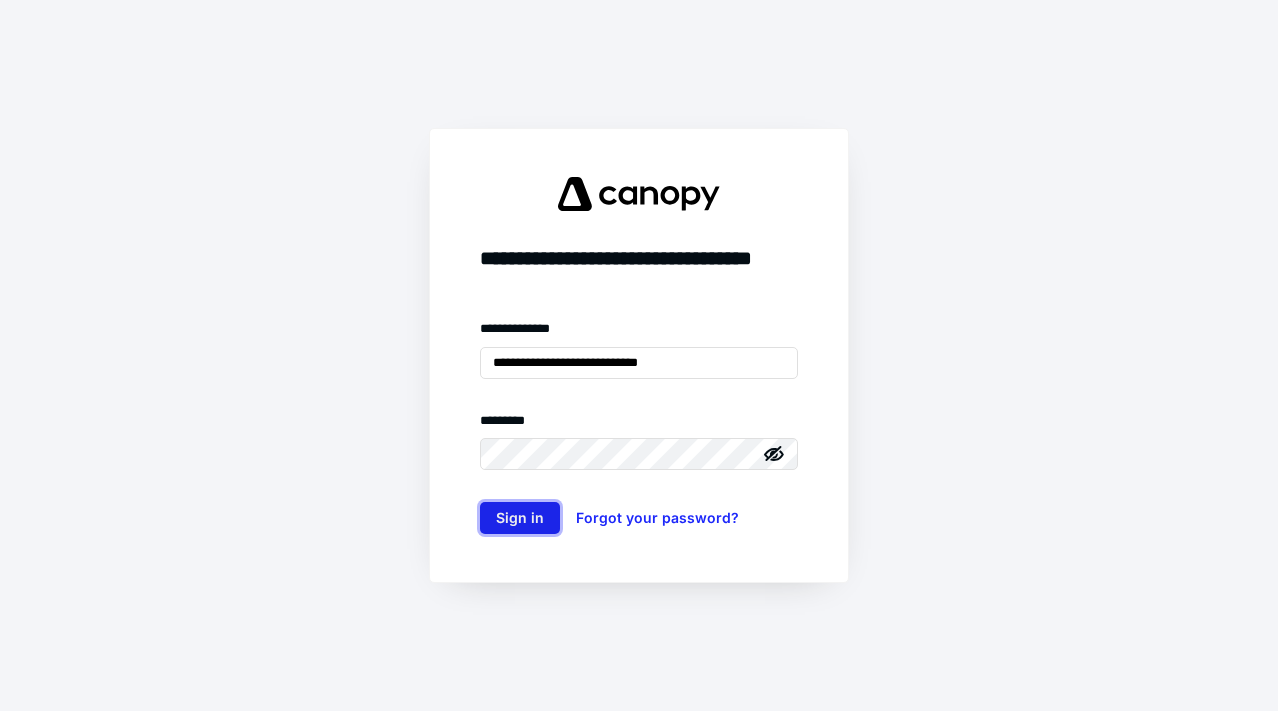 click on "Sign in" at bounding box center (520, 518) 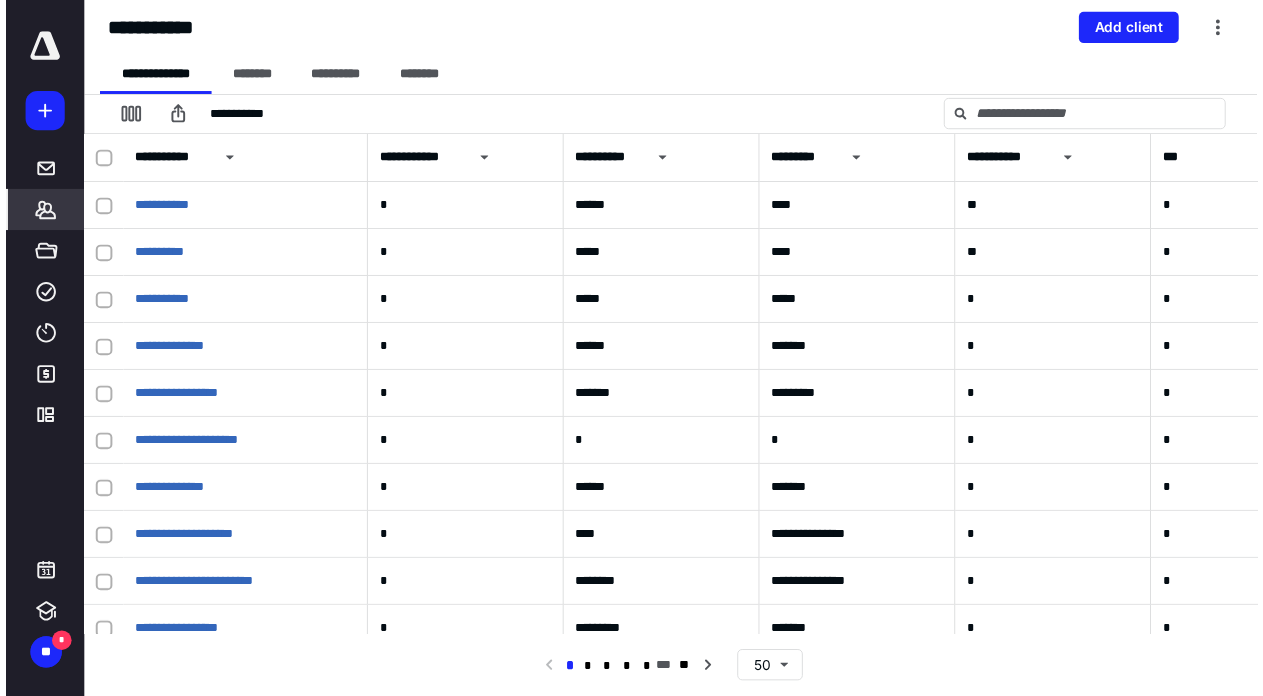 scroll, scrollTop: 0, scrollLeft: 0, axis: both 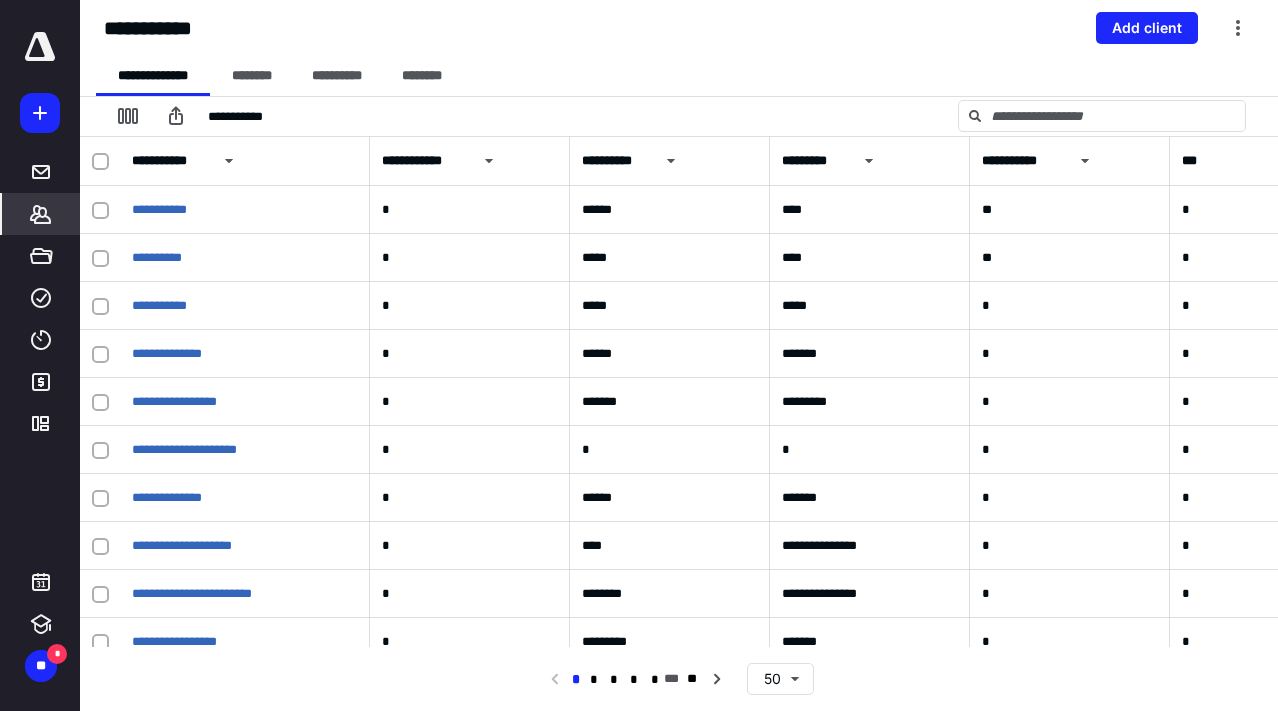 click at bounding box center [40, 47] 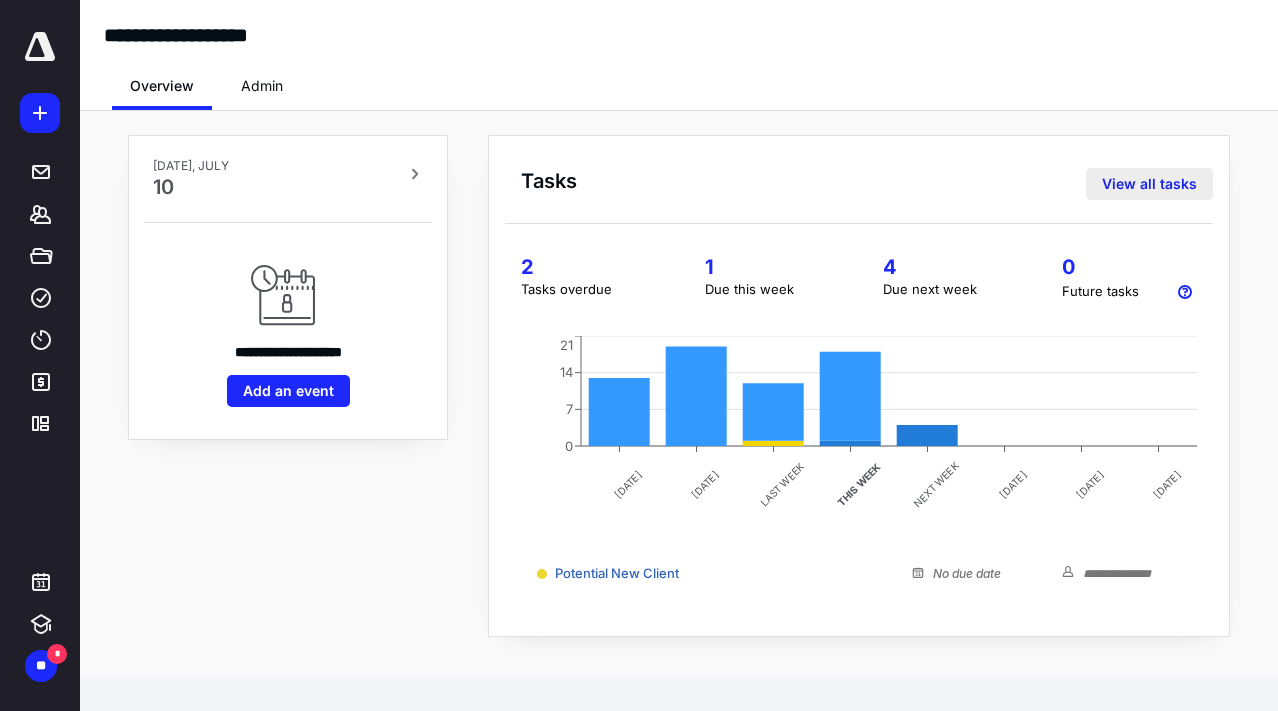 click on "View all tasks" at bounding box center [1149, 184] 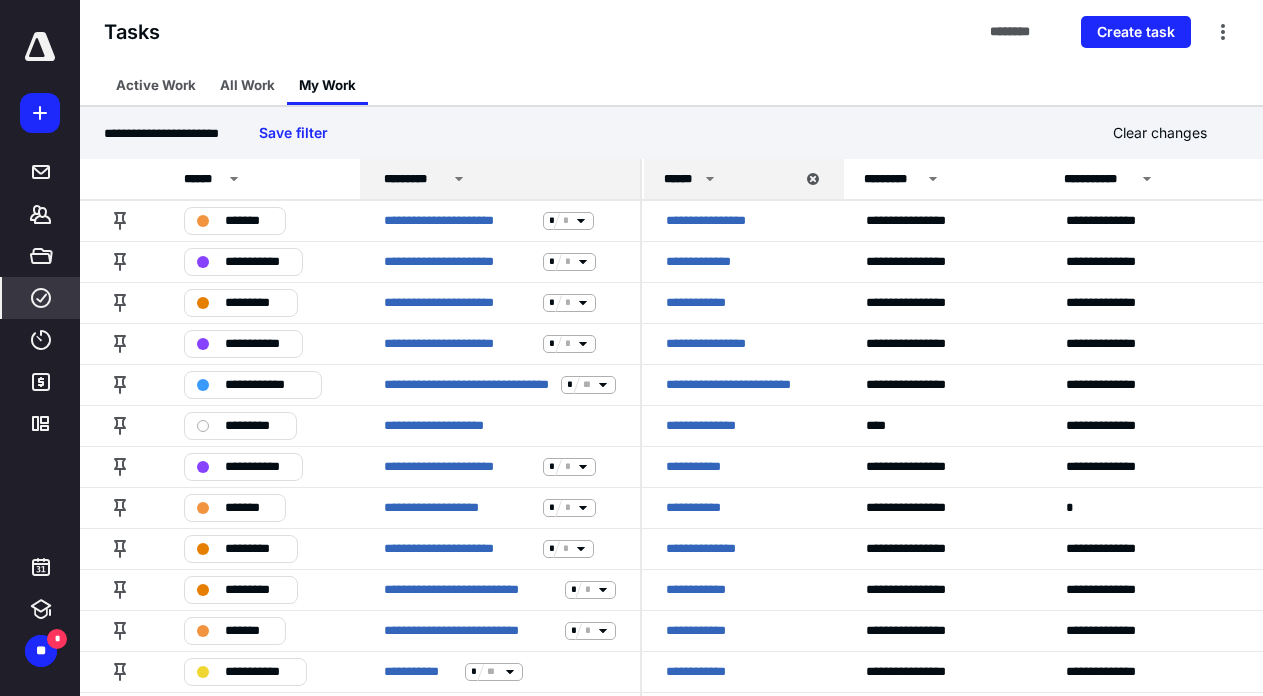 click 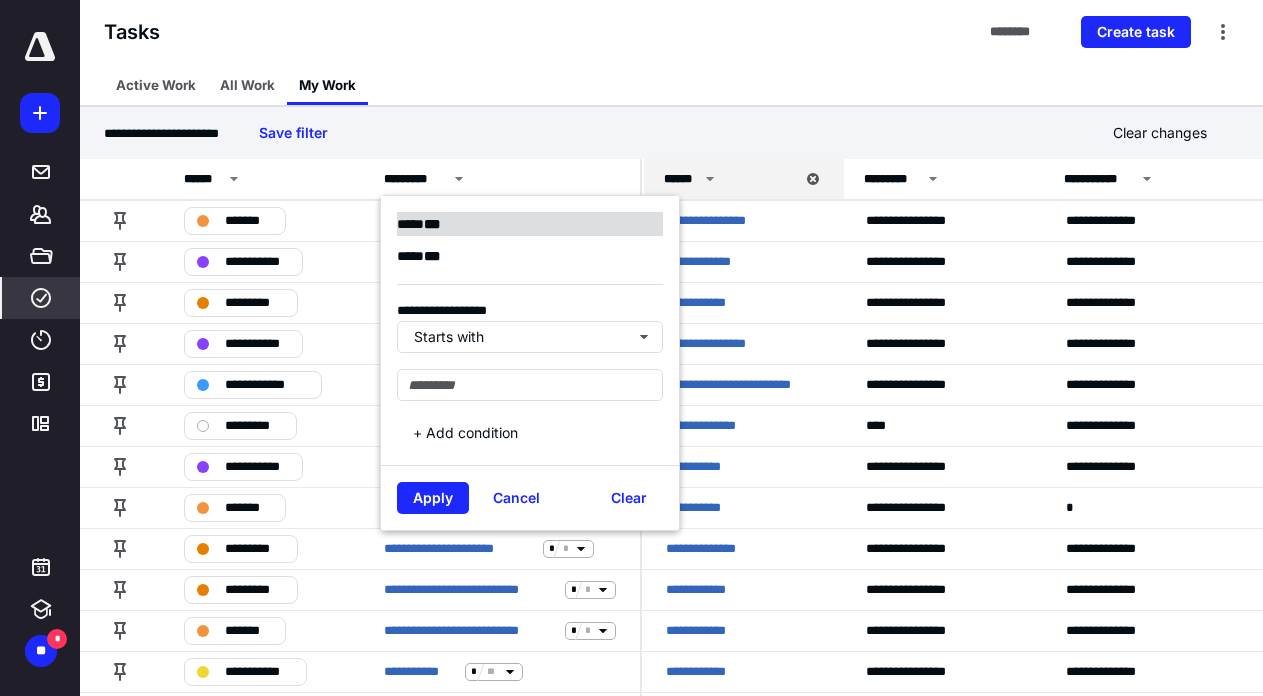 click on "* * *" at bounding box center (432, 224) 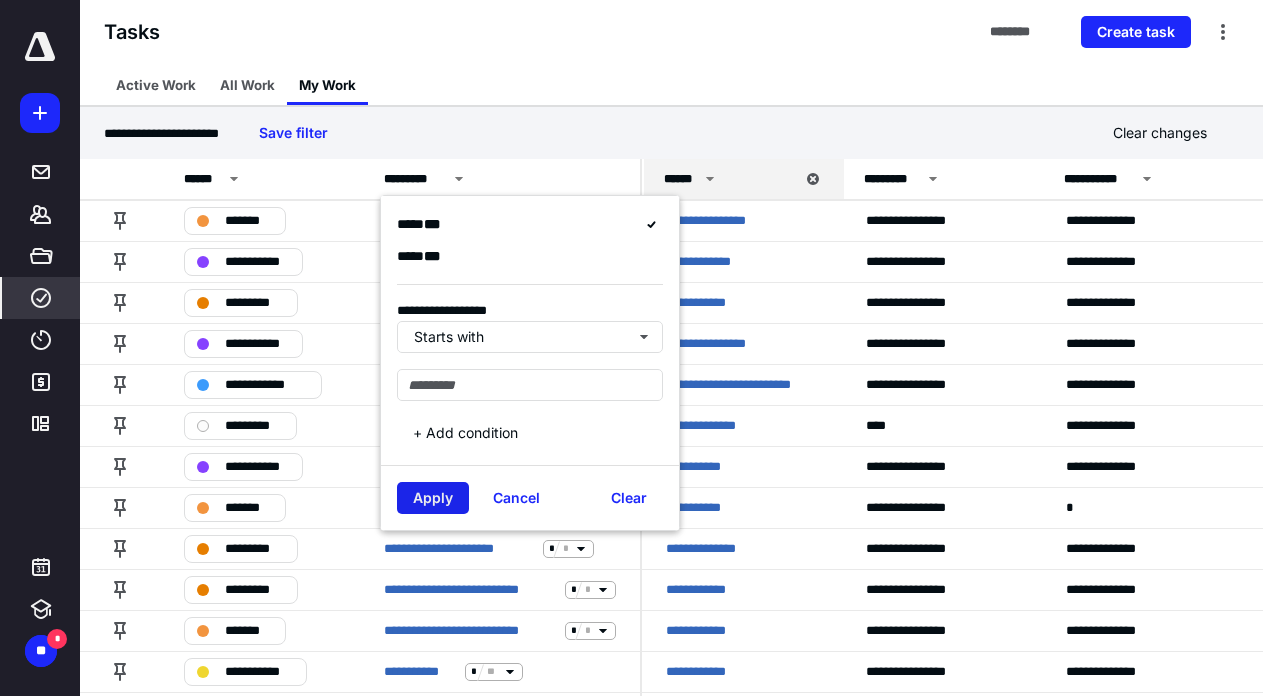 click on "Apply" at bounding box center (433, 498) 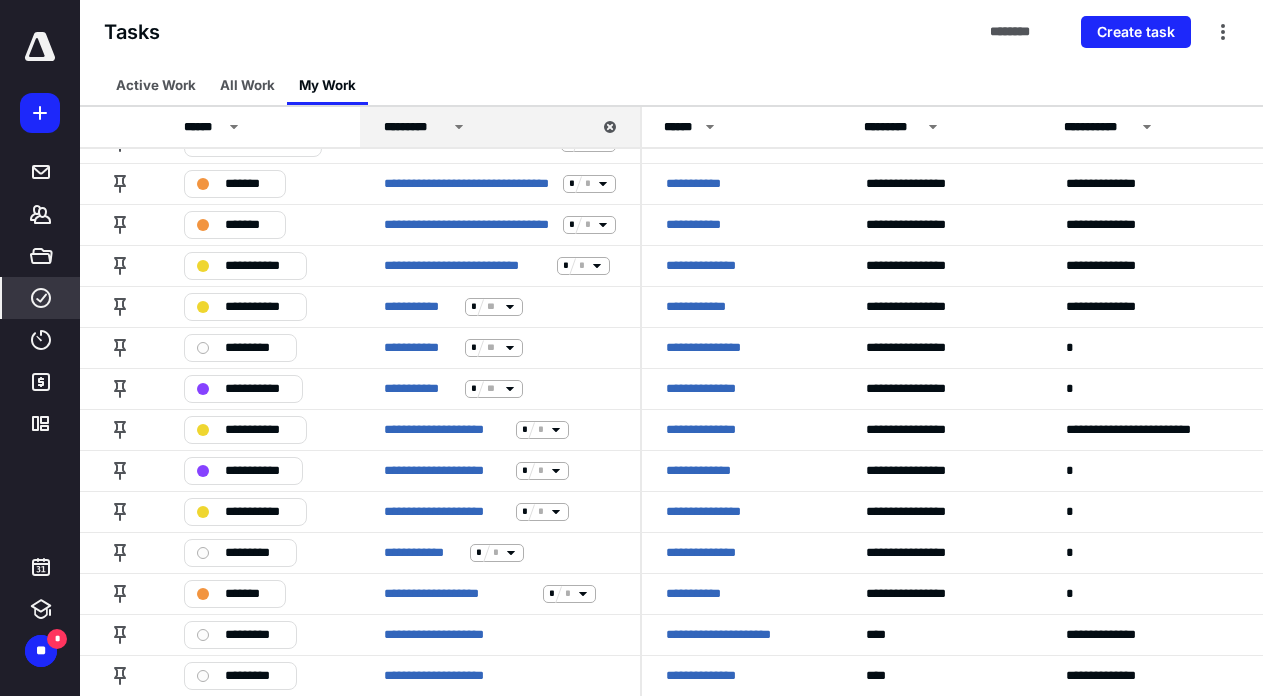 scroll, scrollTop: 1620, scrollLeft: 0, axis: vertical 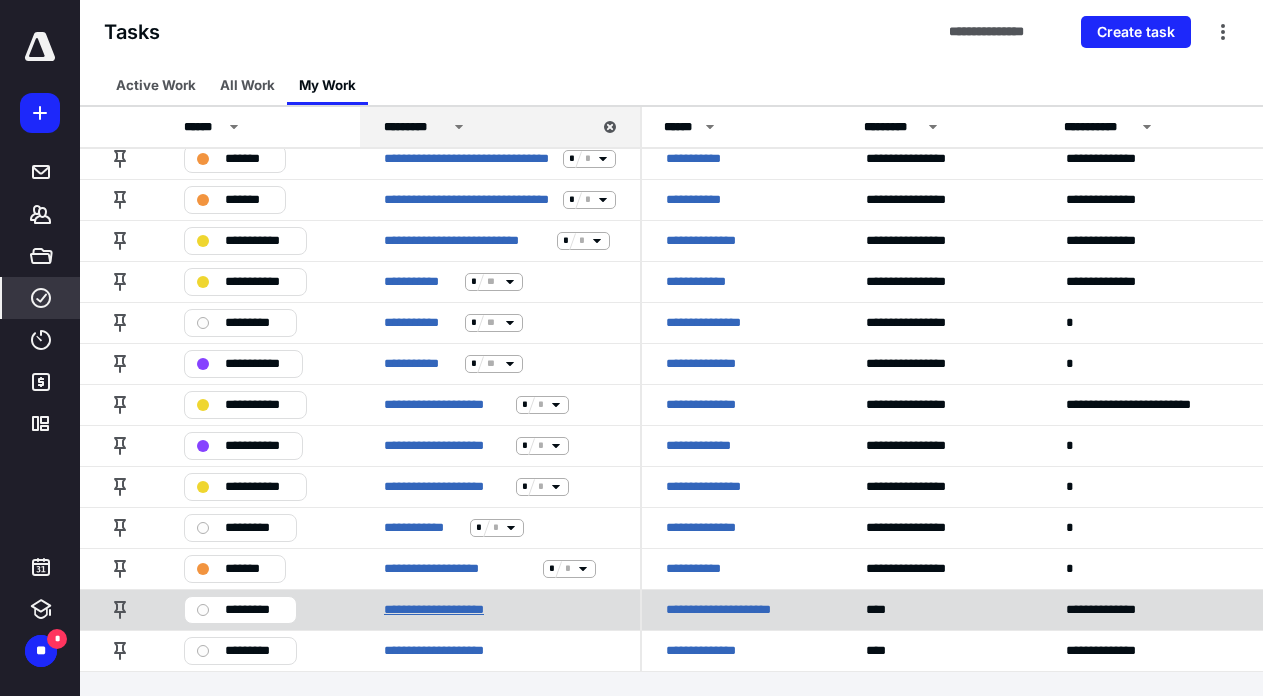 click on "**********" at bounding box center [463, 610] 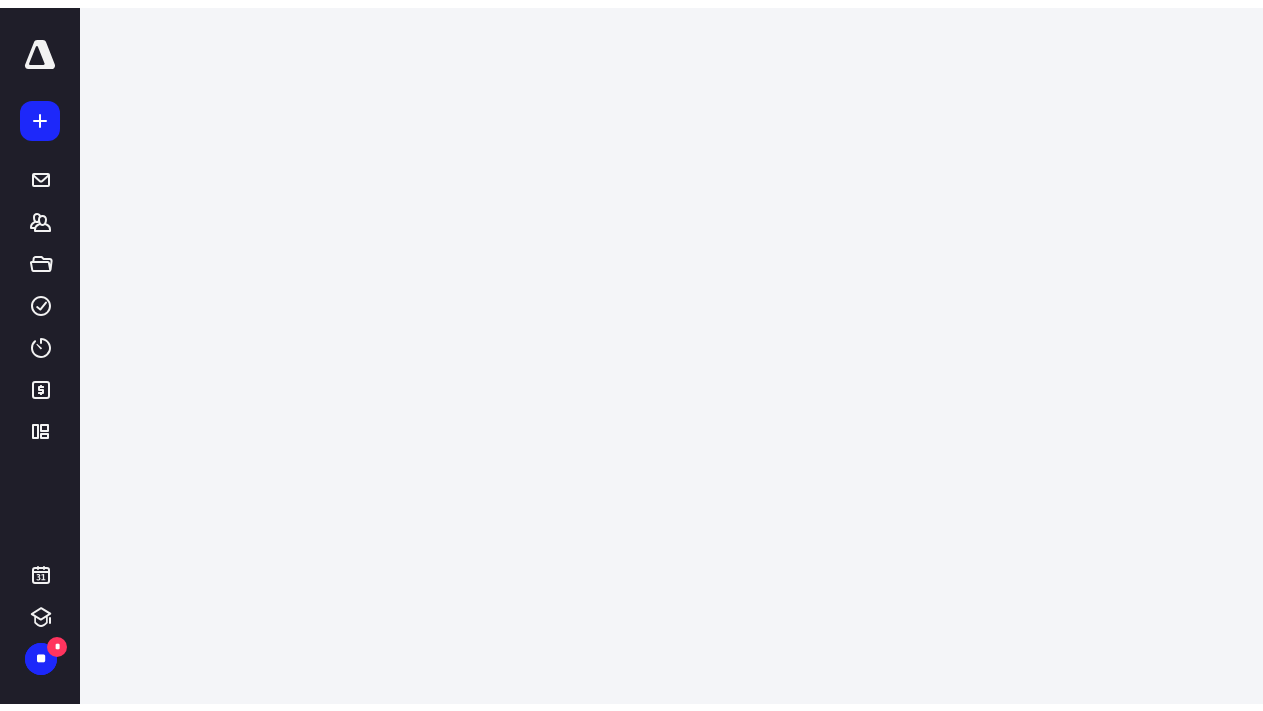 scroll, scrollTop: 0, scrollLeft: 0, axis: both 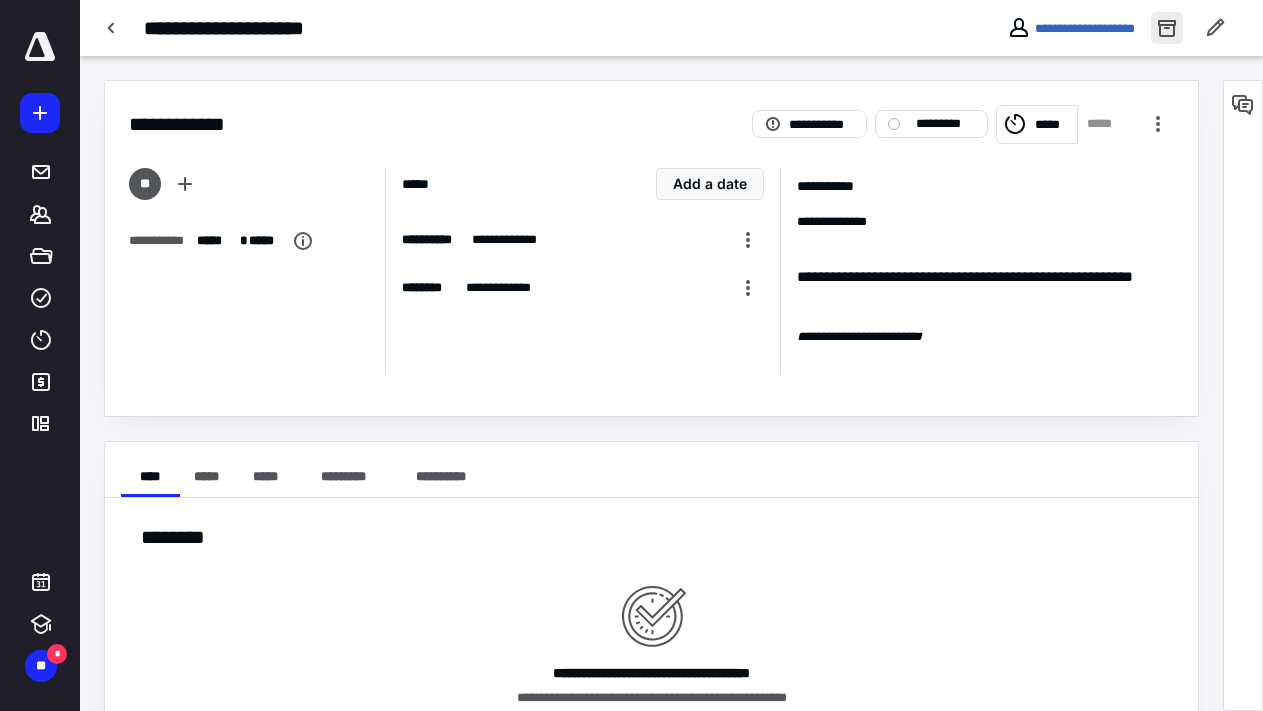 click at bounding box center (1167, 28) 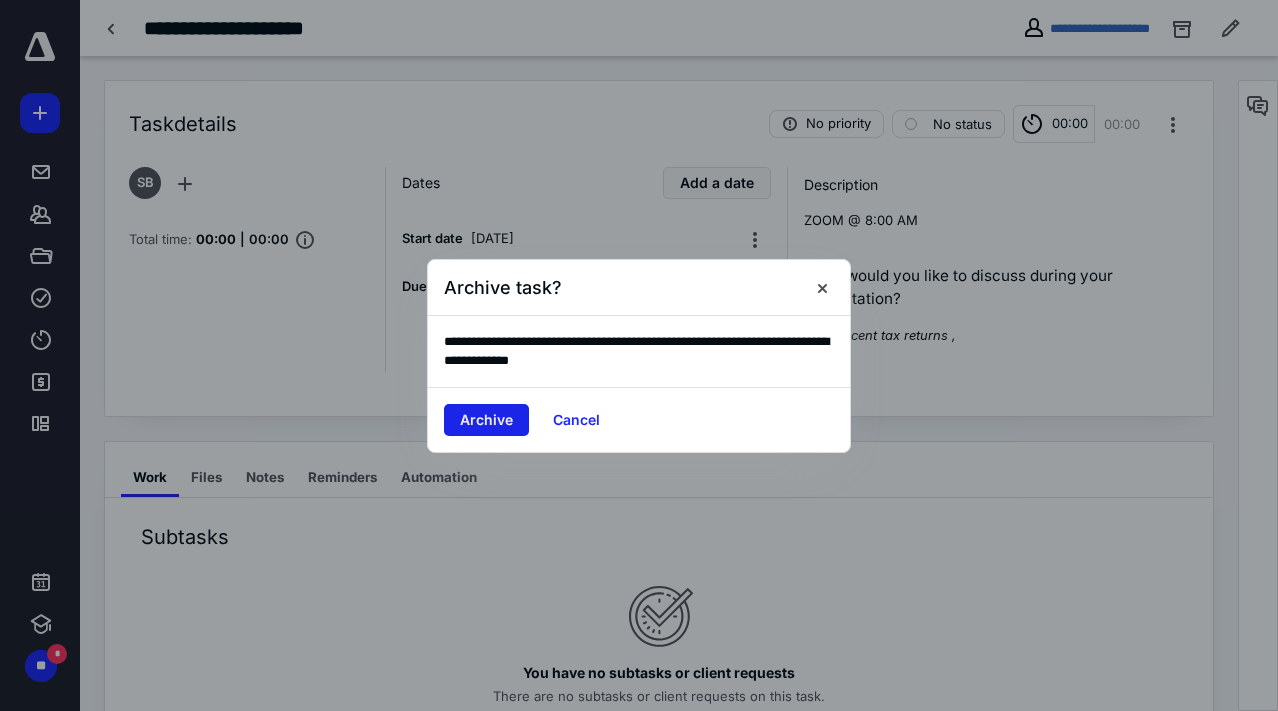 click on "Archive" at bounding box center [486, 420] 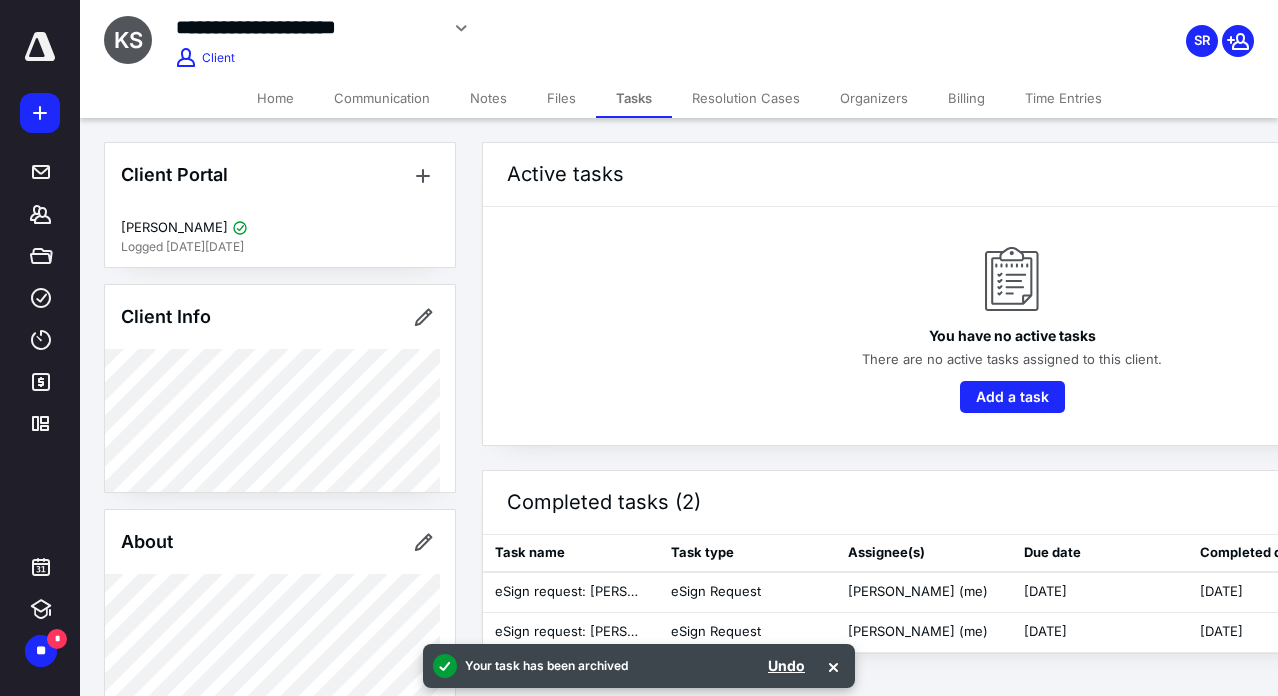click at bounding box center [40, 47] 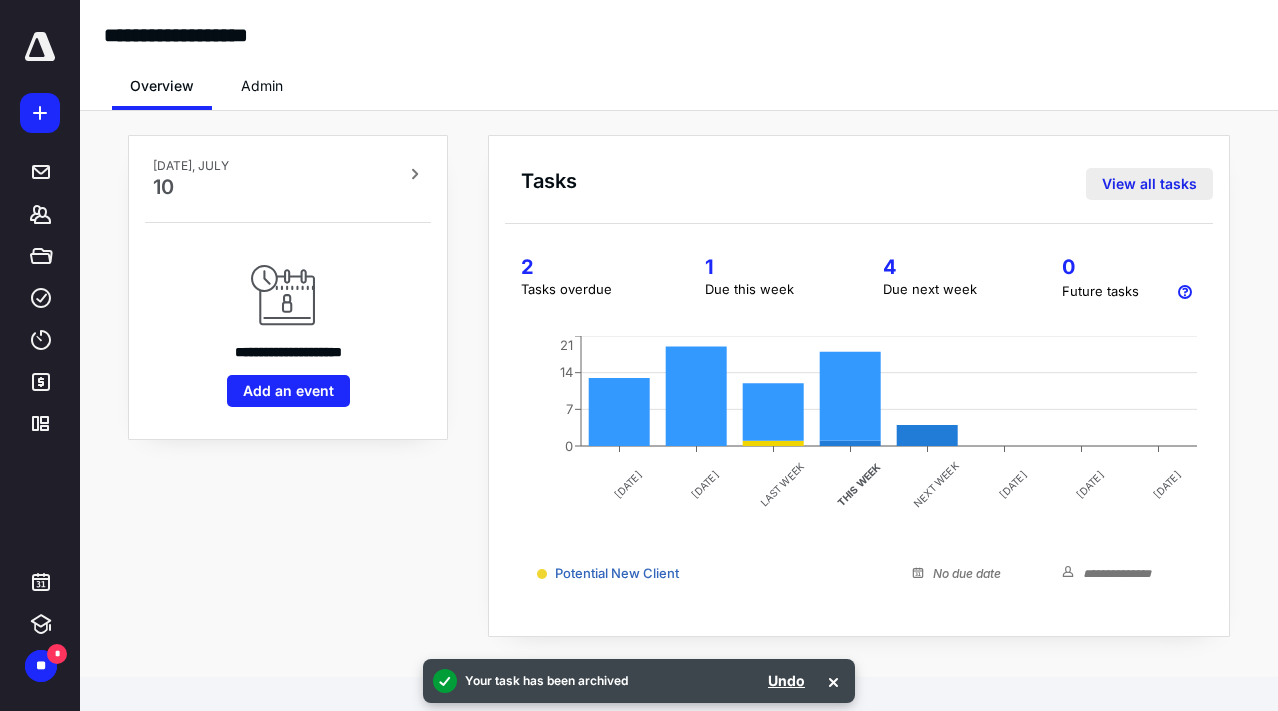 click on "View all tasks" at bounding box center [1149, 184] 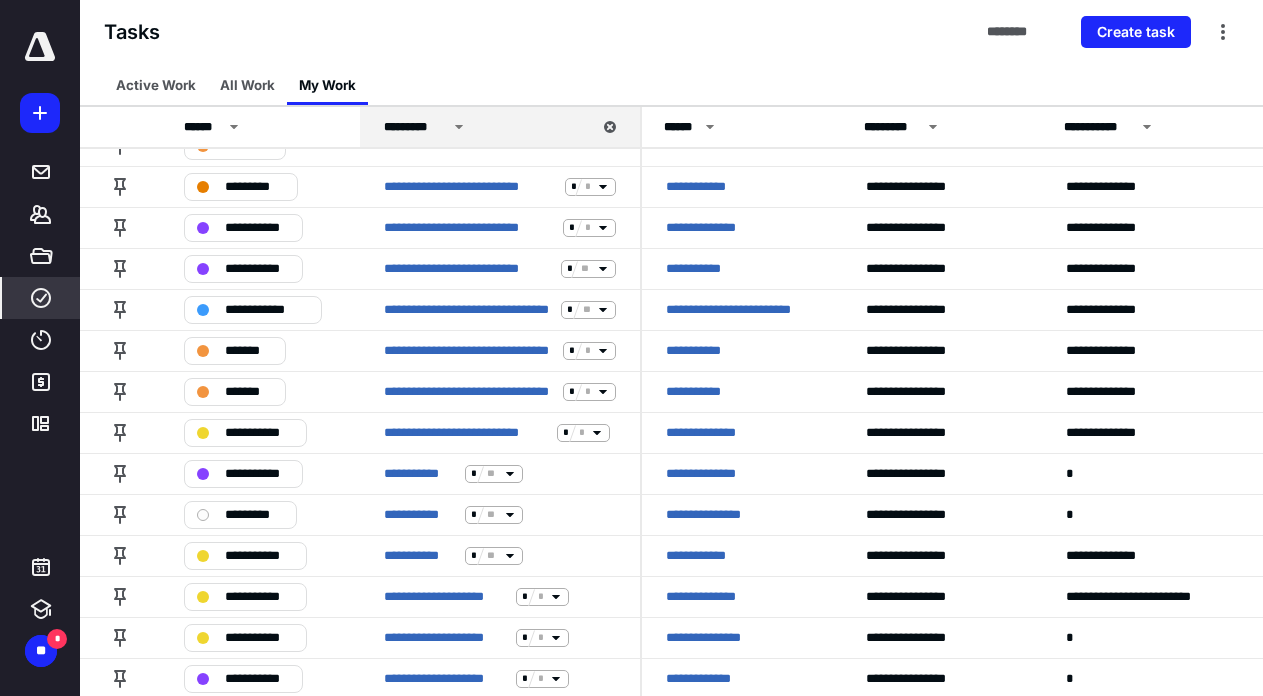 scroll, scrollTop: 1579, scrollLeft: 0, axis: vertical 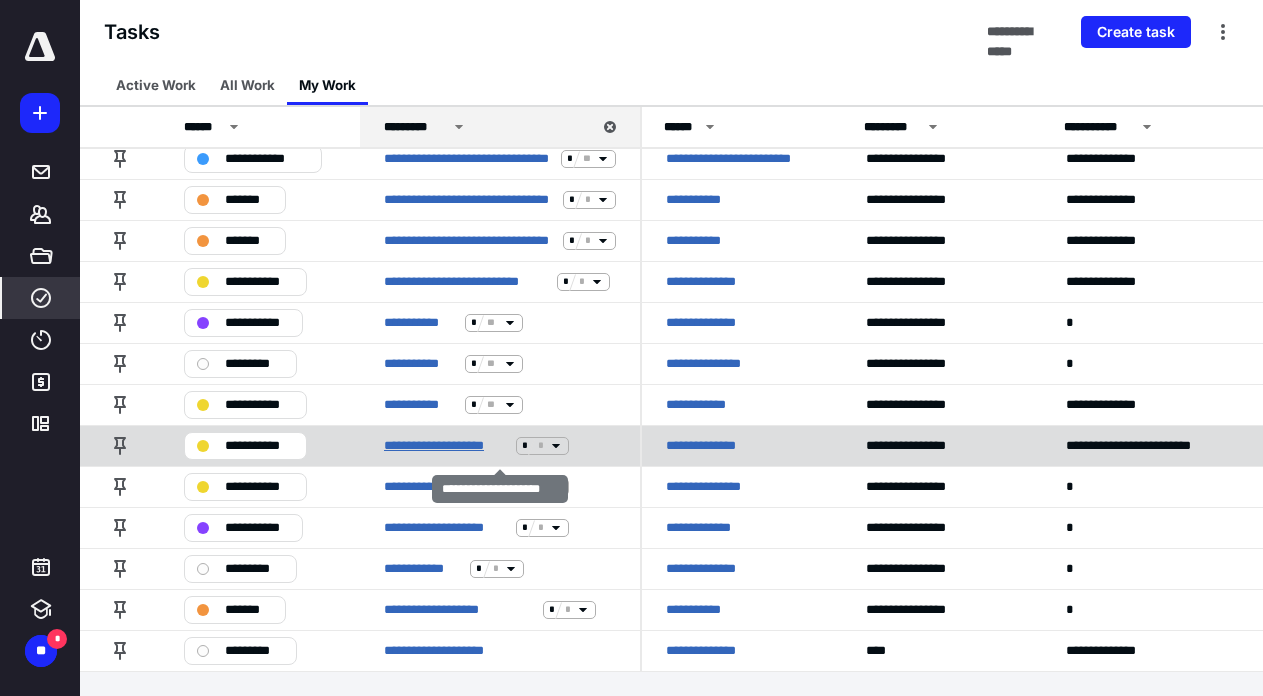 click on "**********" at bounding box center [446, 446] 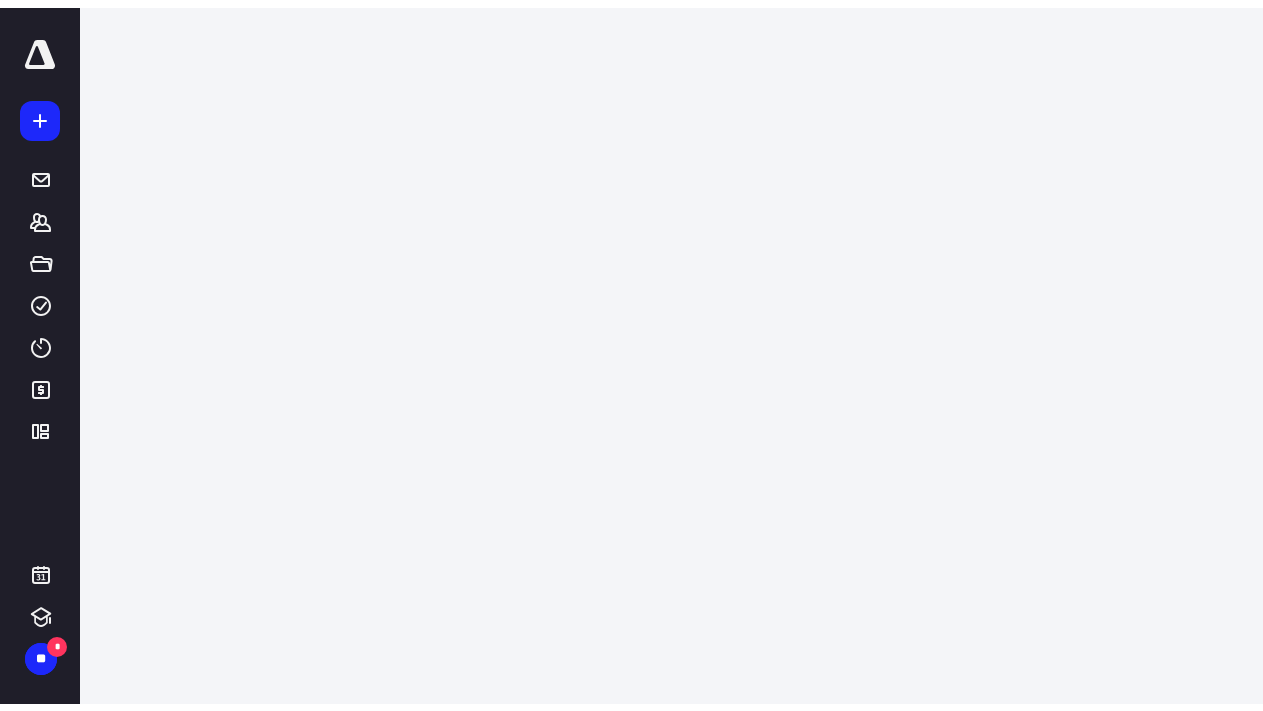 scroll, scrollTop: 0, scrollLeft: 0, axis: both 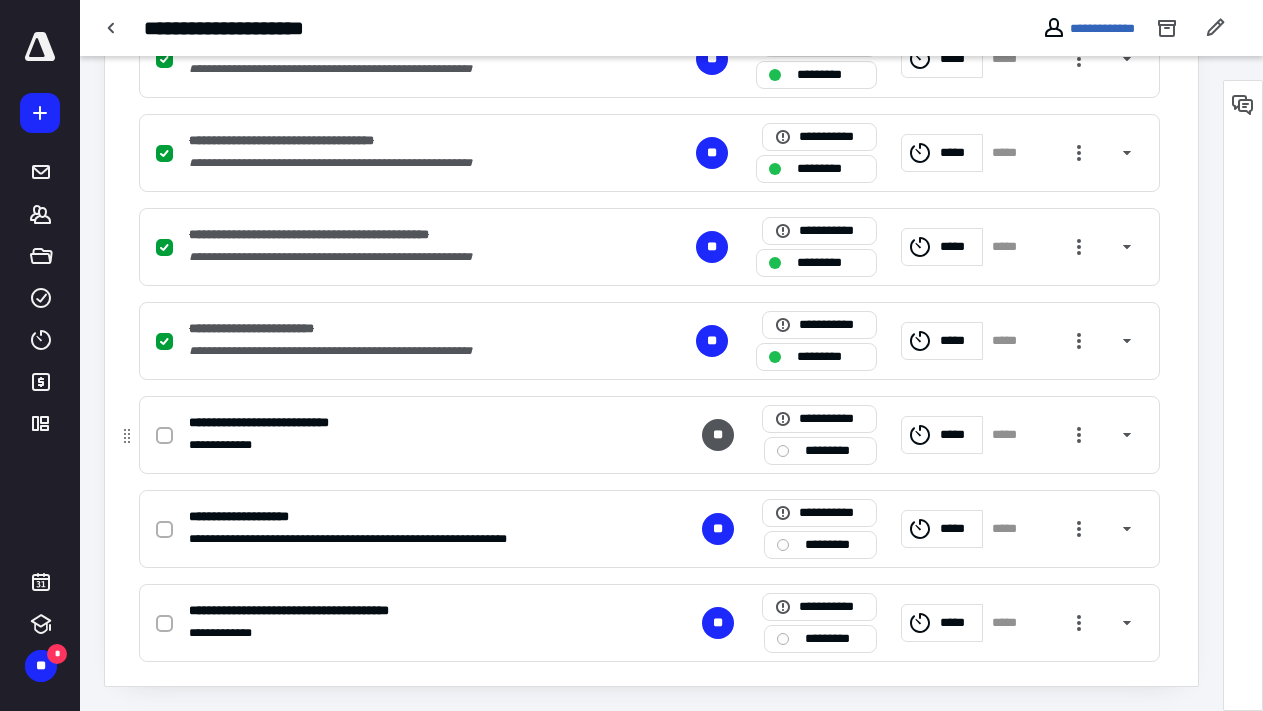 click at bounding box center (164, 436) 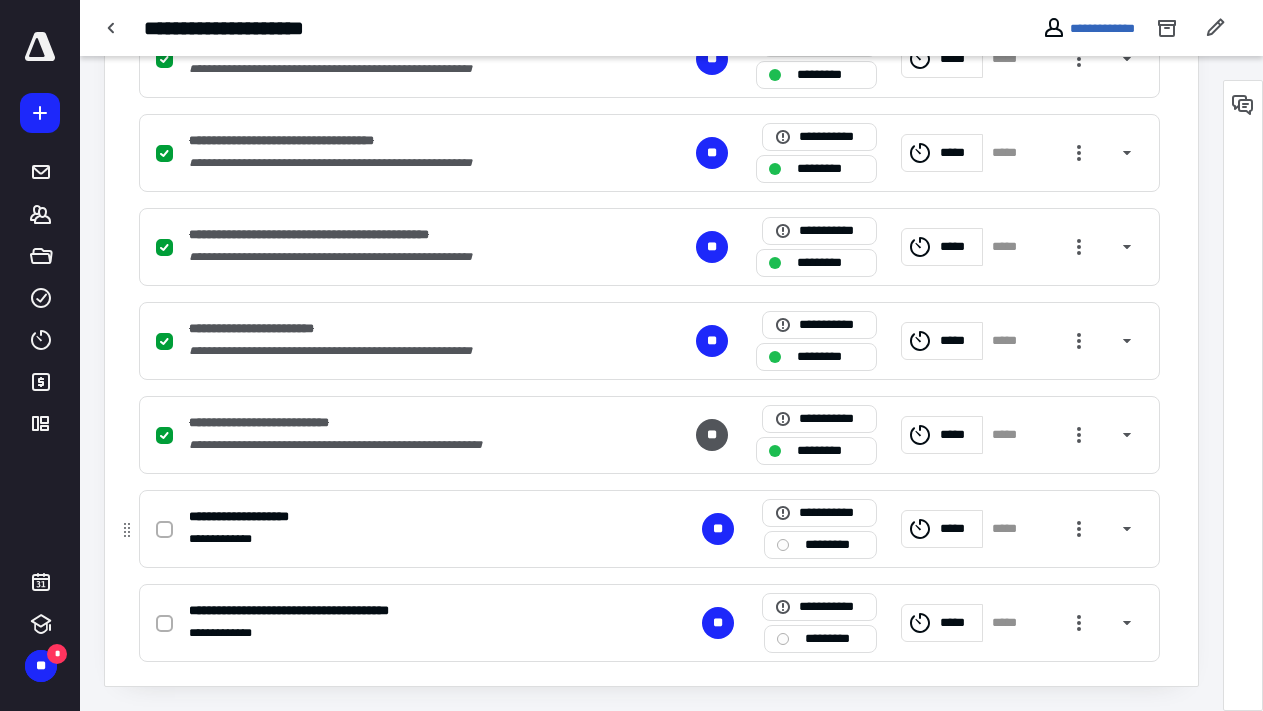 click at bounding box center (164, 530) 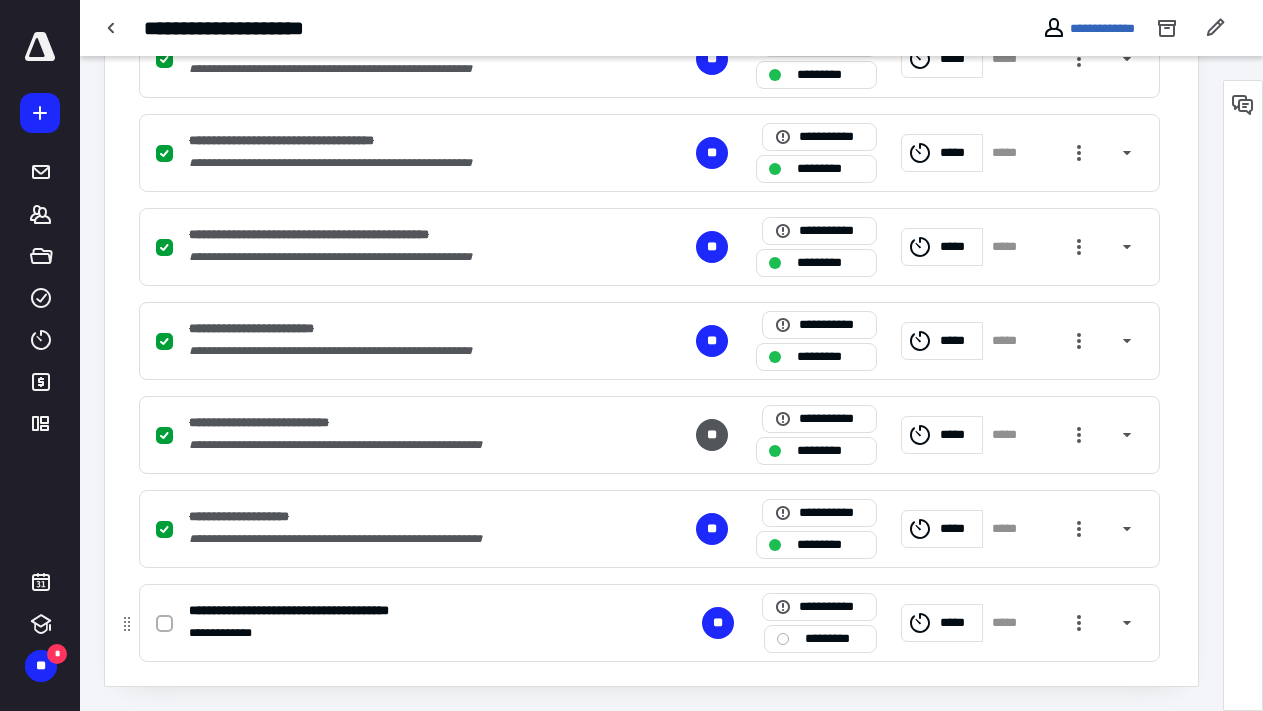 click 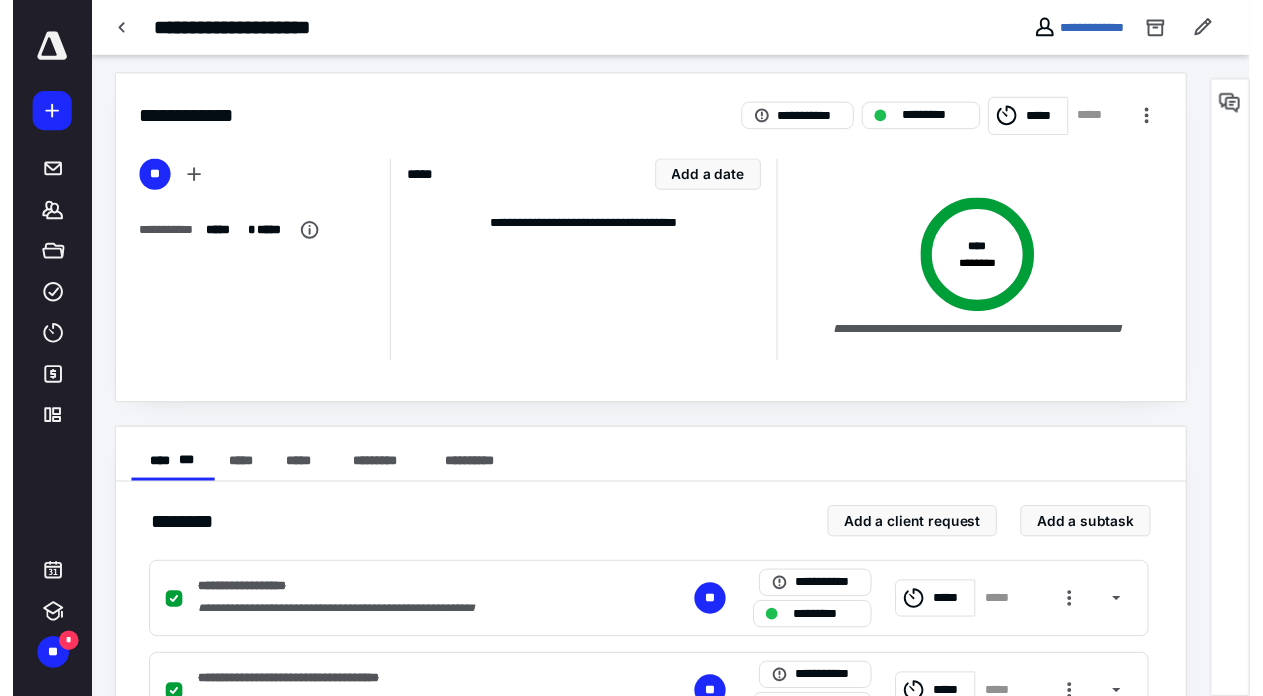 scroll, scrollTop: 0, scrollLeft: 0, axis: both 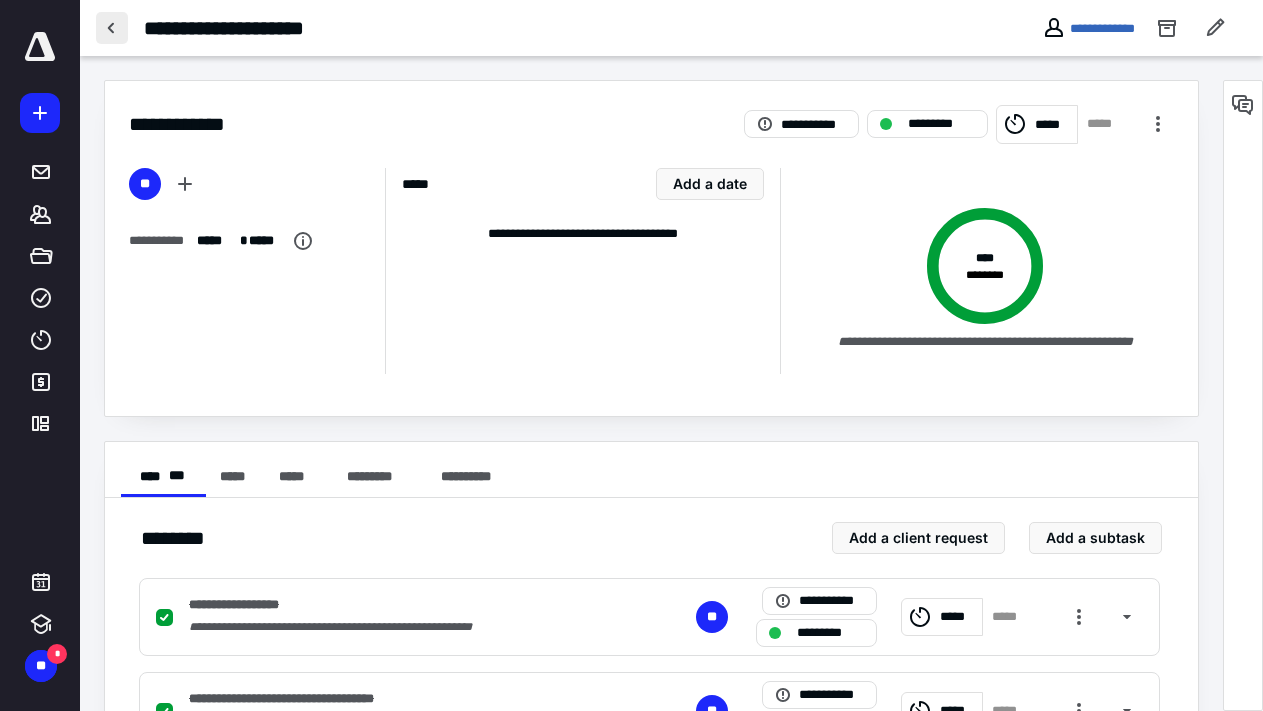 click at bounding box center [112, 28] 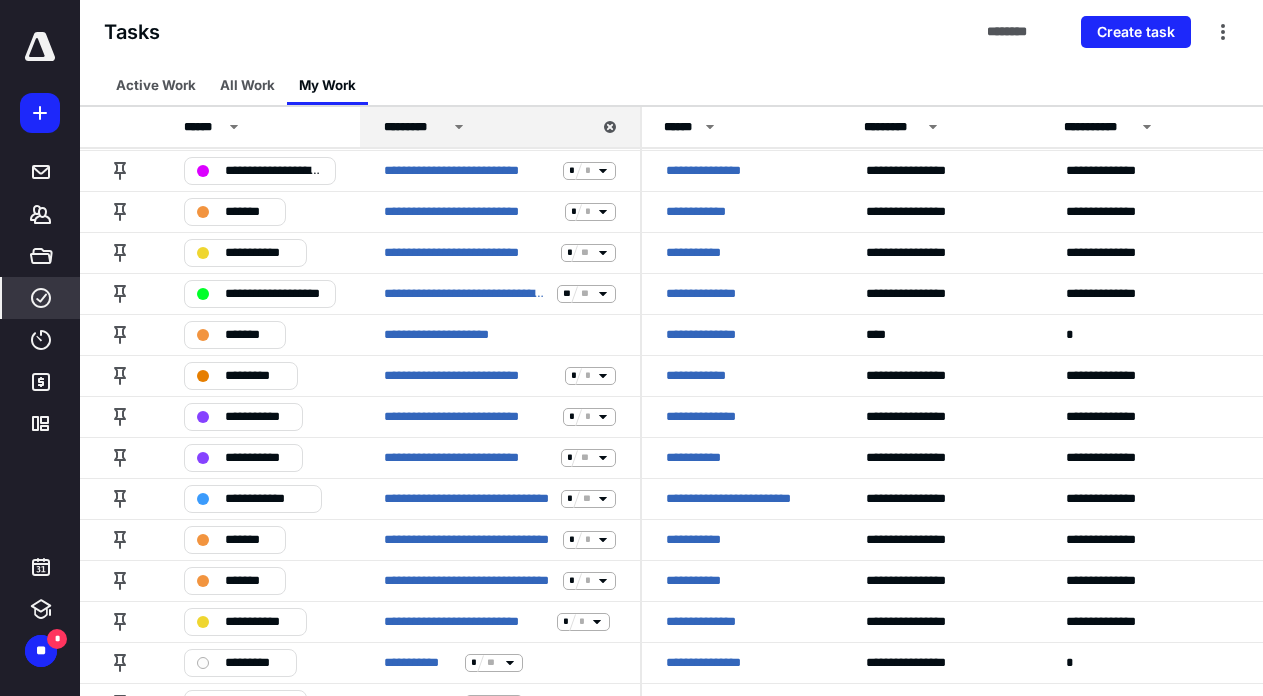scroll, scrollTop: 1538, scrollLeft: 0, axis: vertical 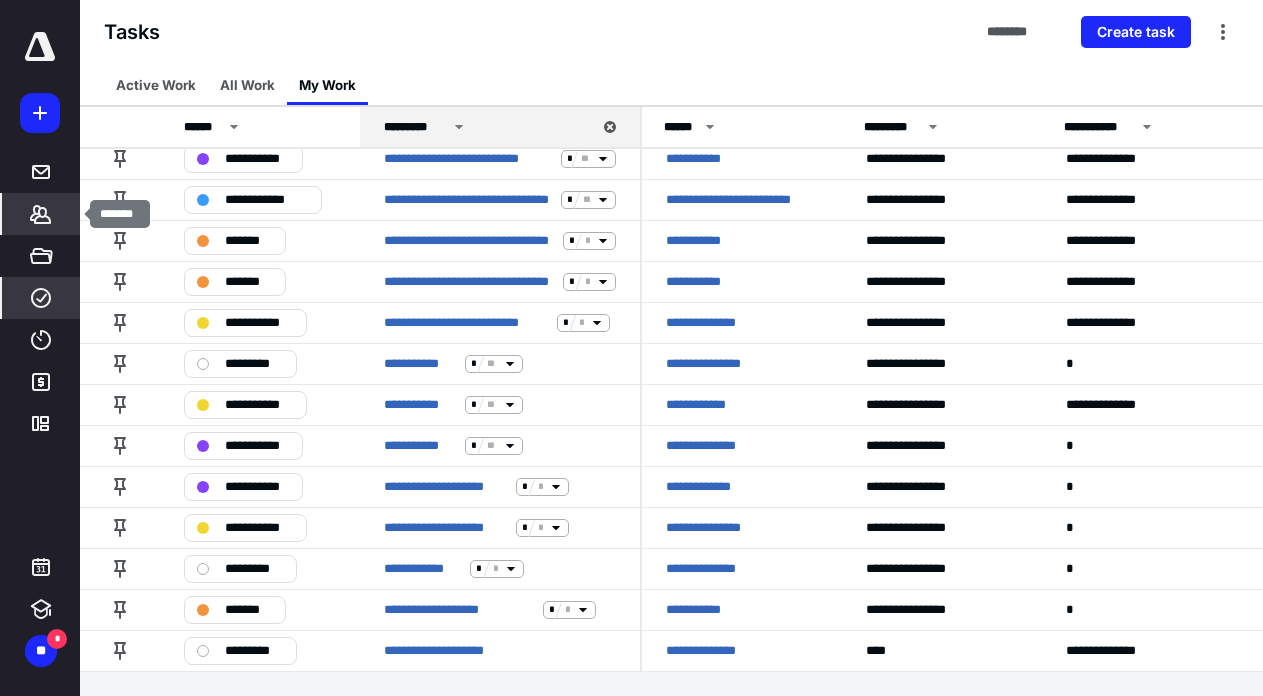 click 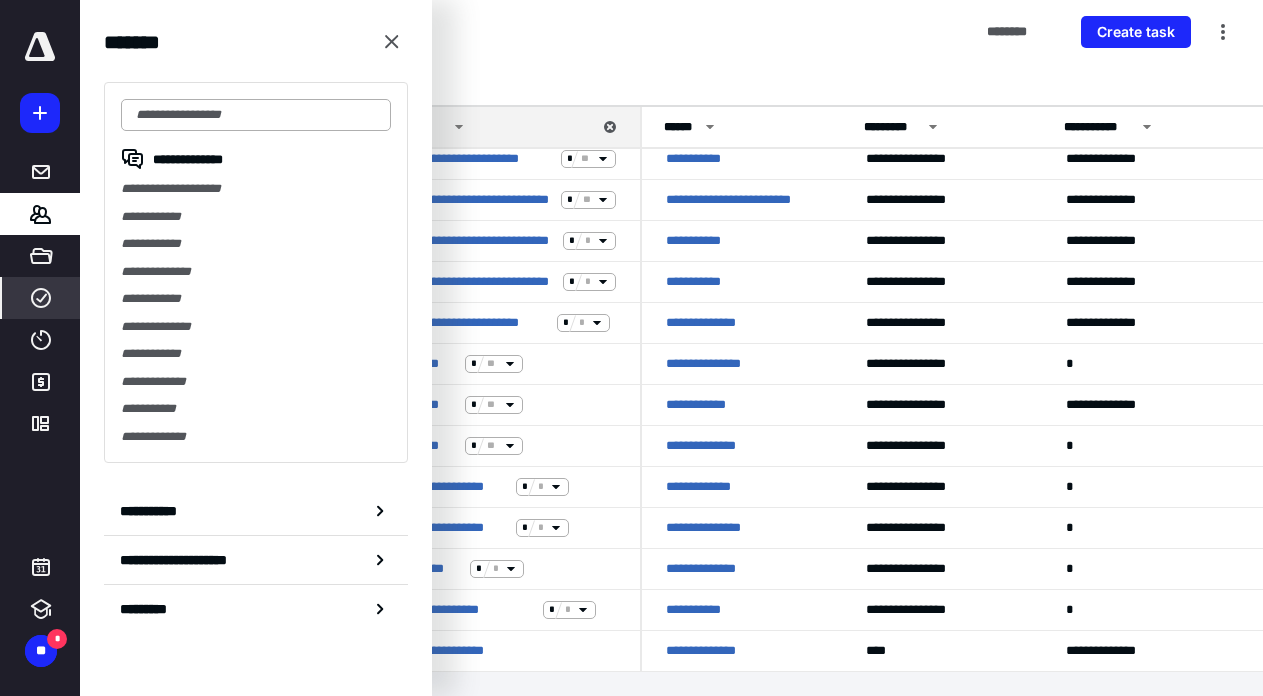 click at bounding box center (256, 115) 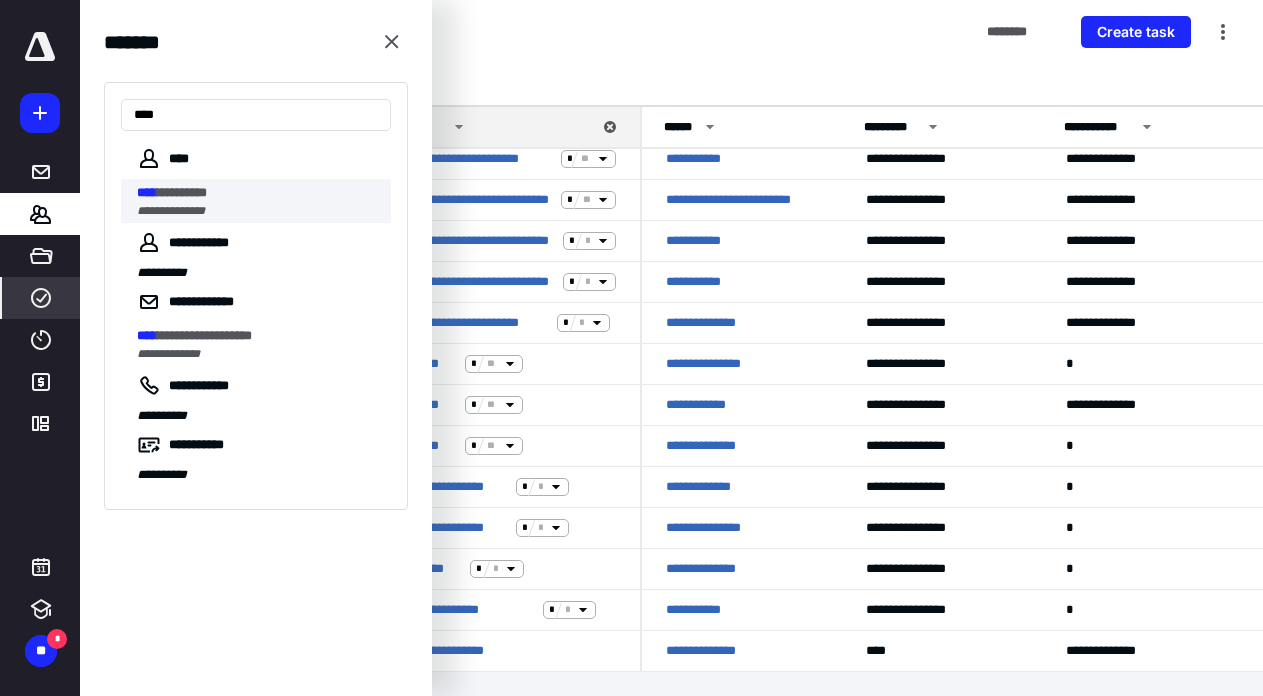 type on "****" 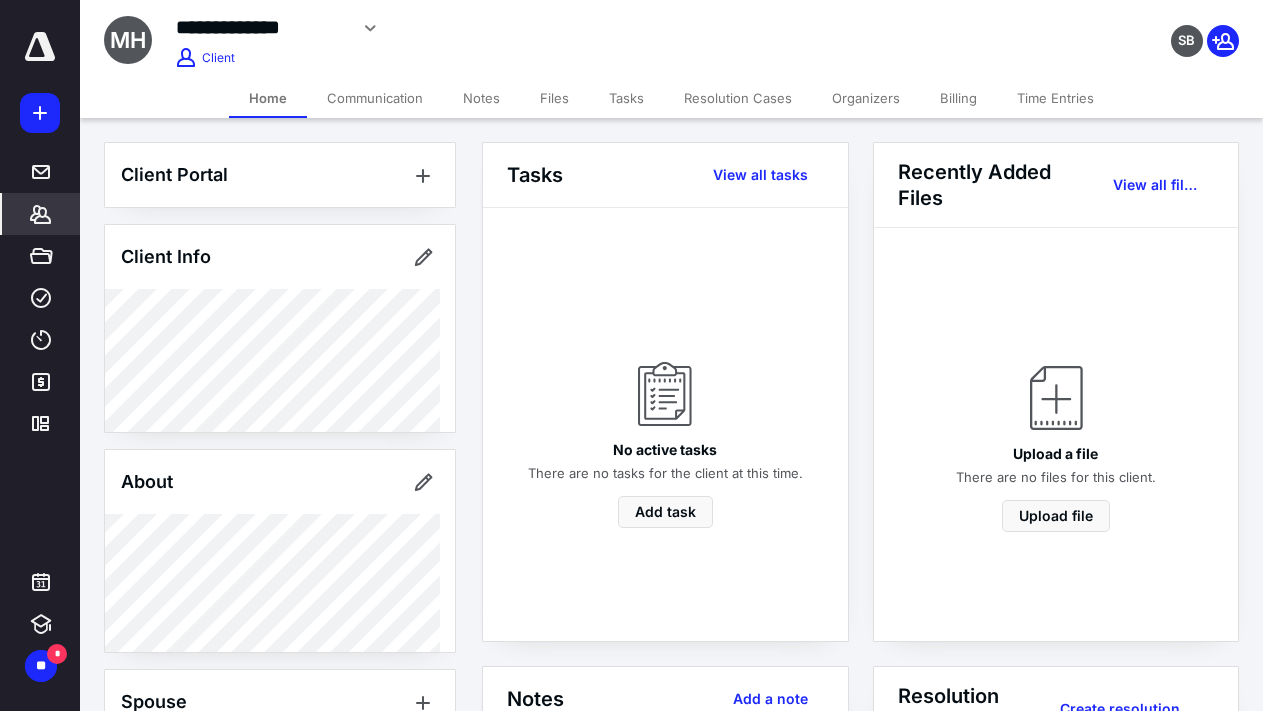 click on "Notes" at bounding box center [481, 98] 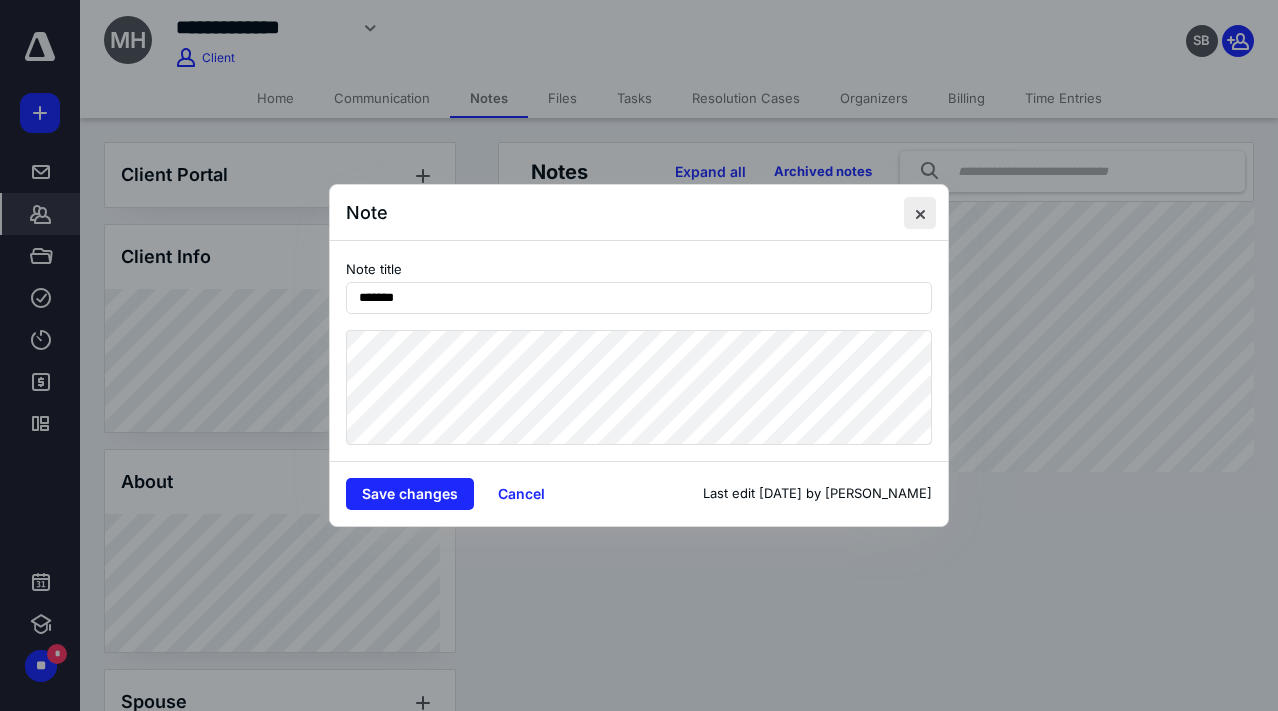 click at bounding box center (920, 213) 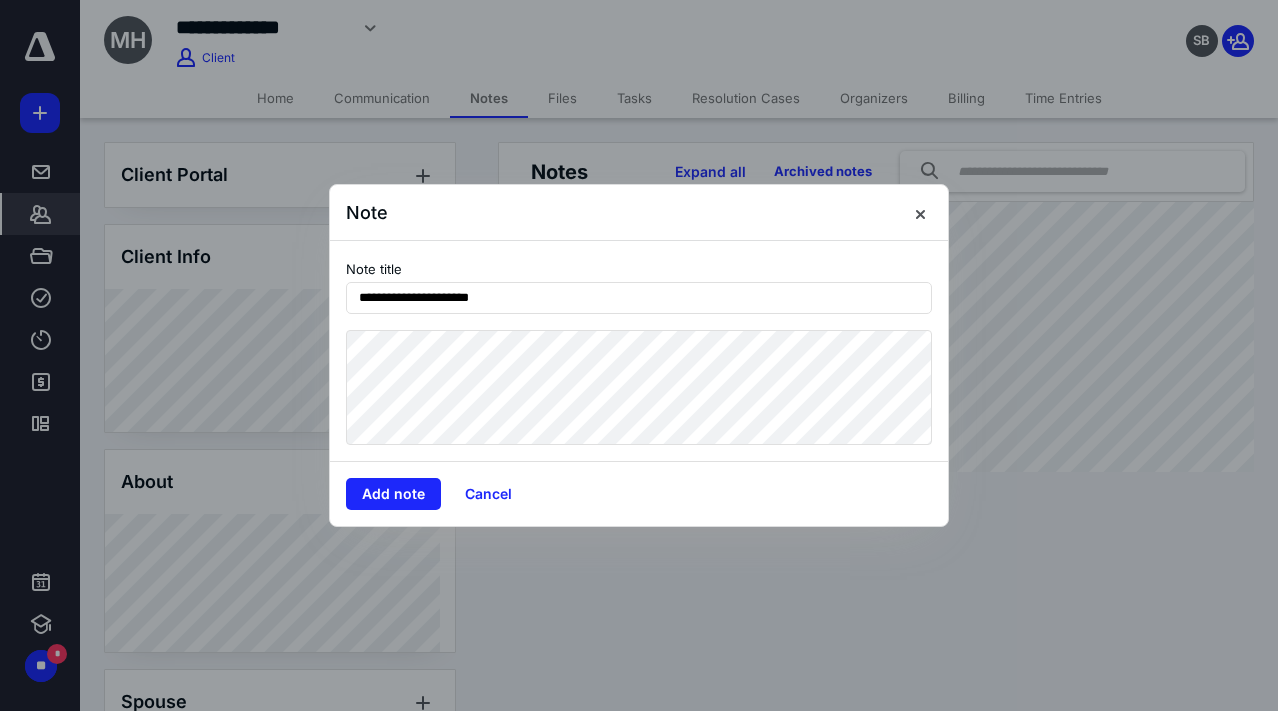 type on "**********" 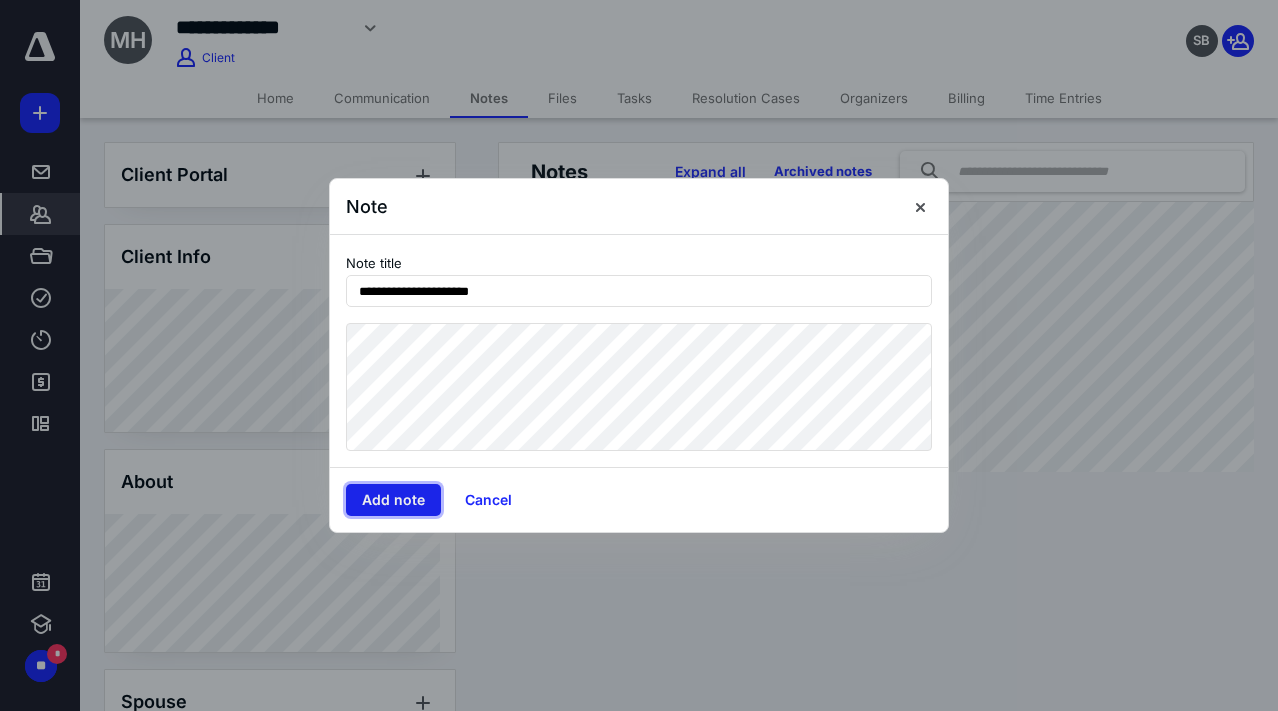 click on "Add note" at bounding box center (393, 500) 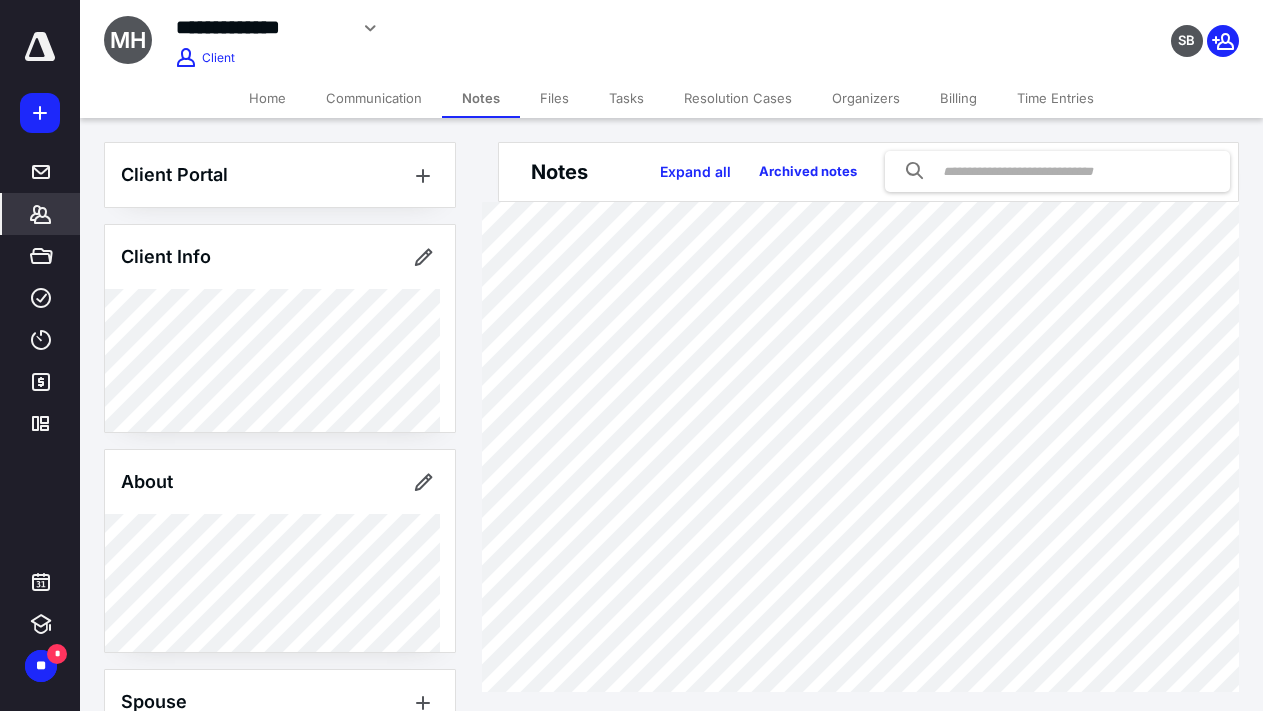 click at bounding box center (40, 47) 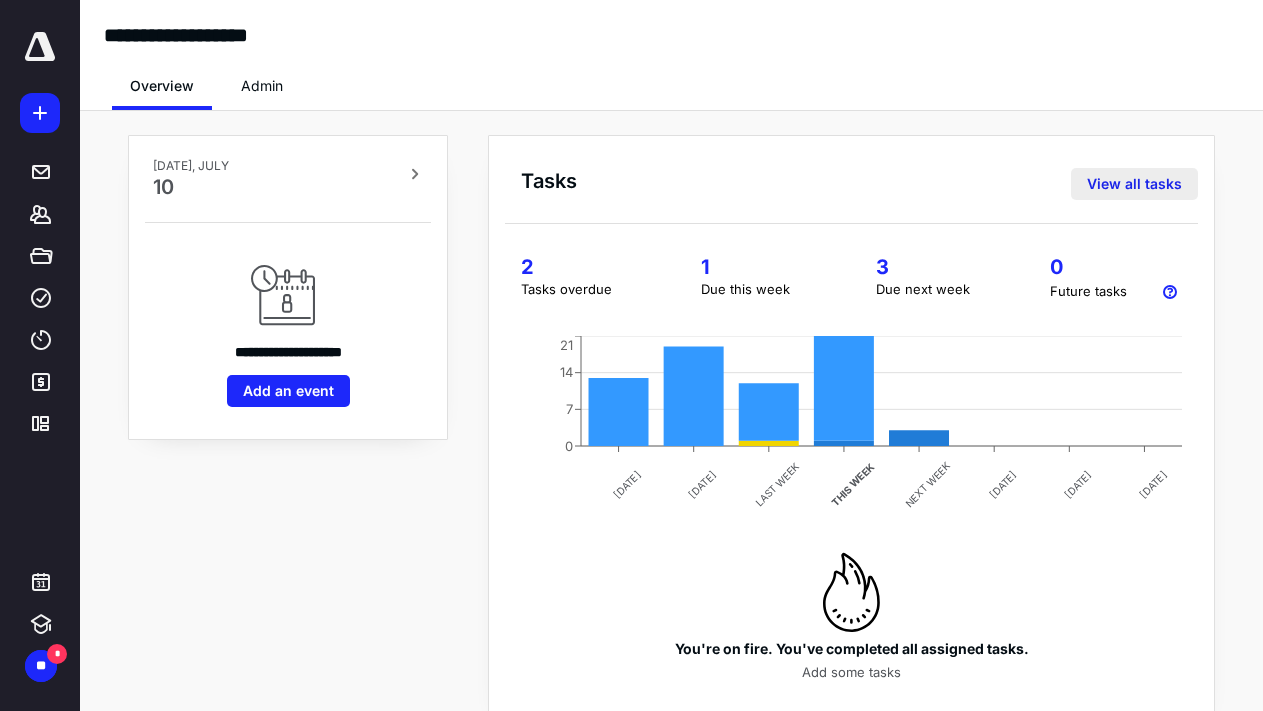 click on "View all tasks" at bounding box center [1134, 184] 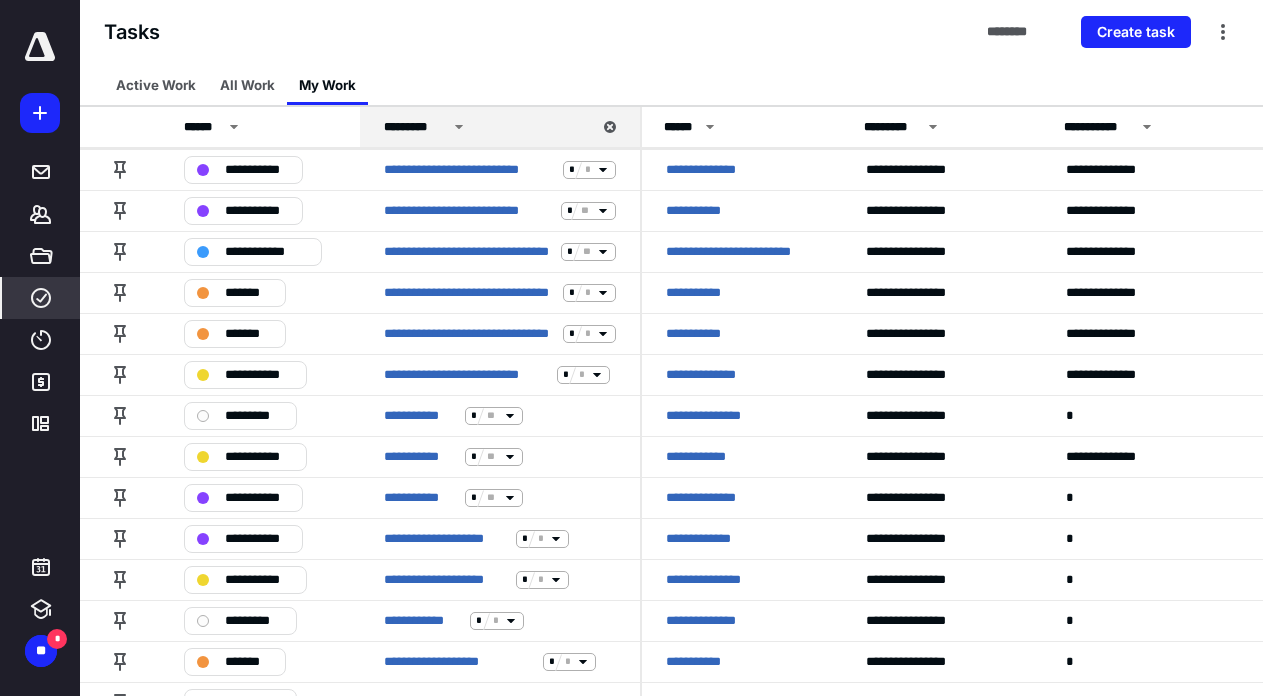 scroll, scrollTop: 1538, scrollLeft: 0, axis: vertical 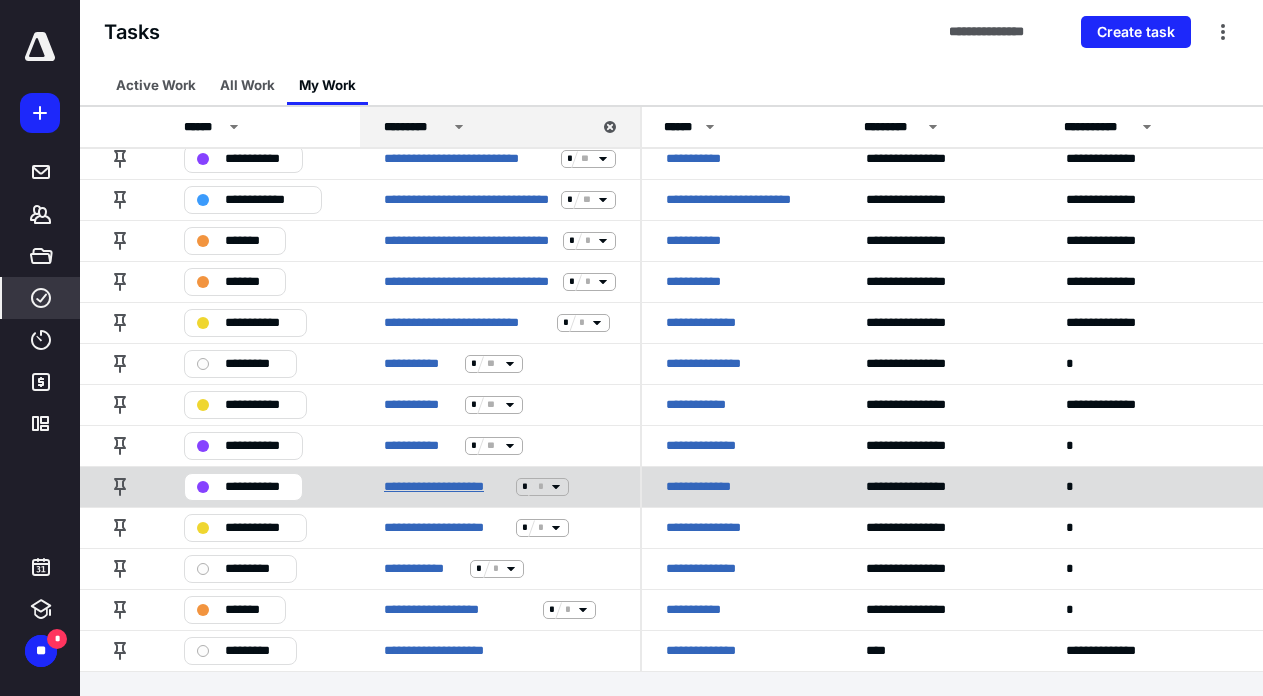 click on "**********" at bounding box center (446, 487) 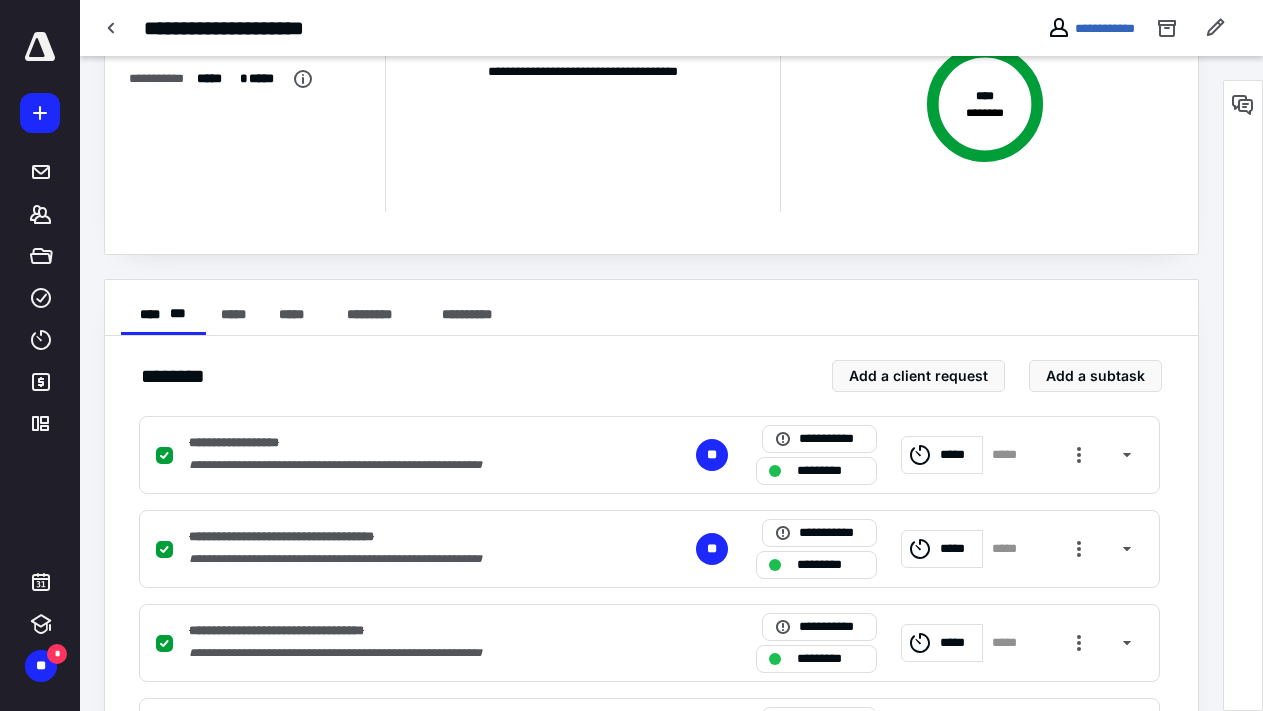 scroll, scrollTop: 0, scrollLeft: 0, axis: both 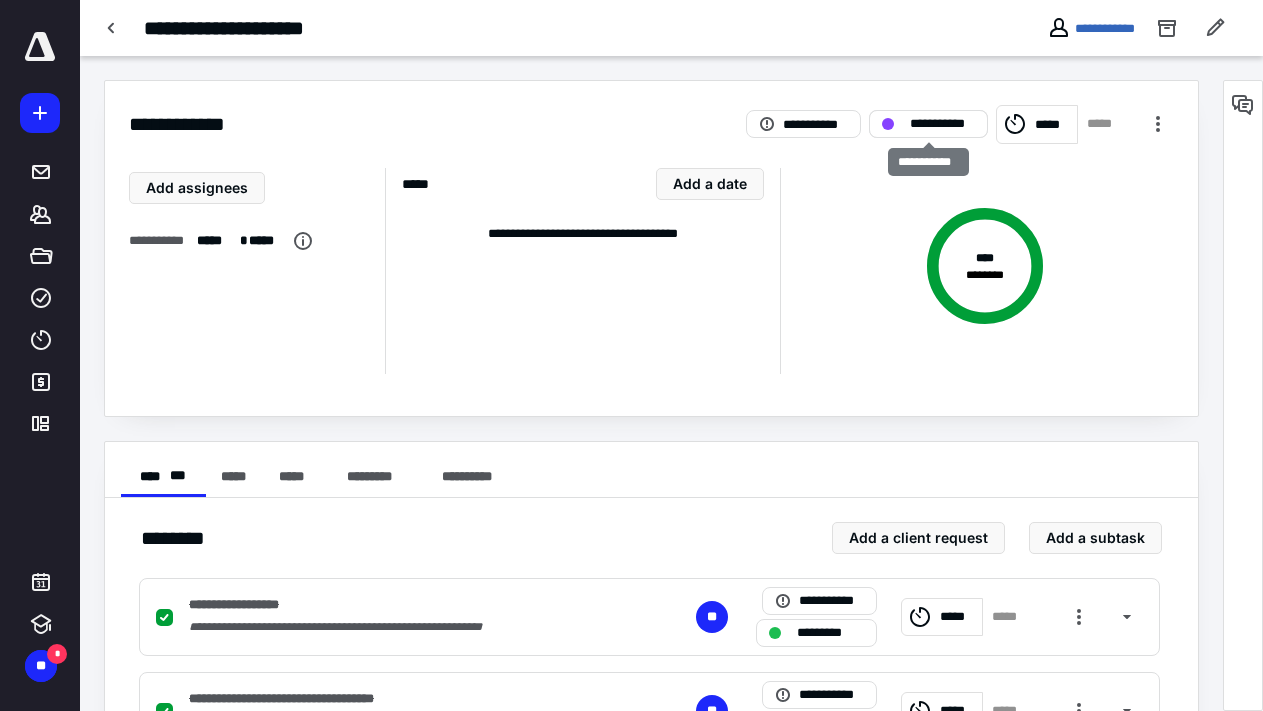 click on "**********" at bounding box center [942, 124] 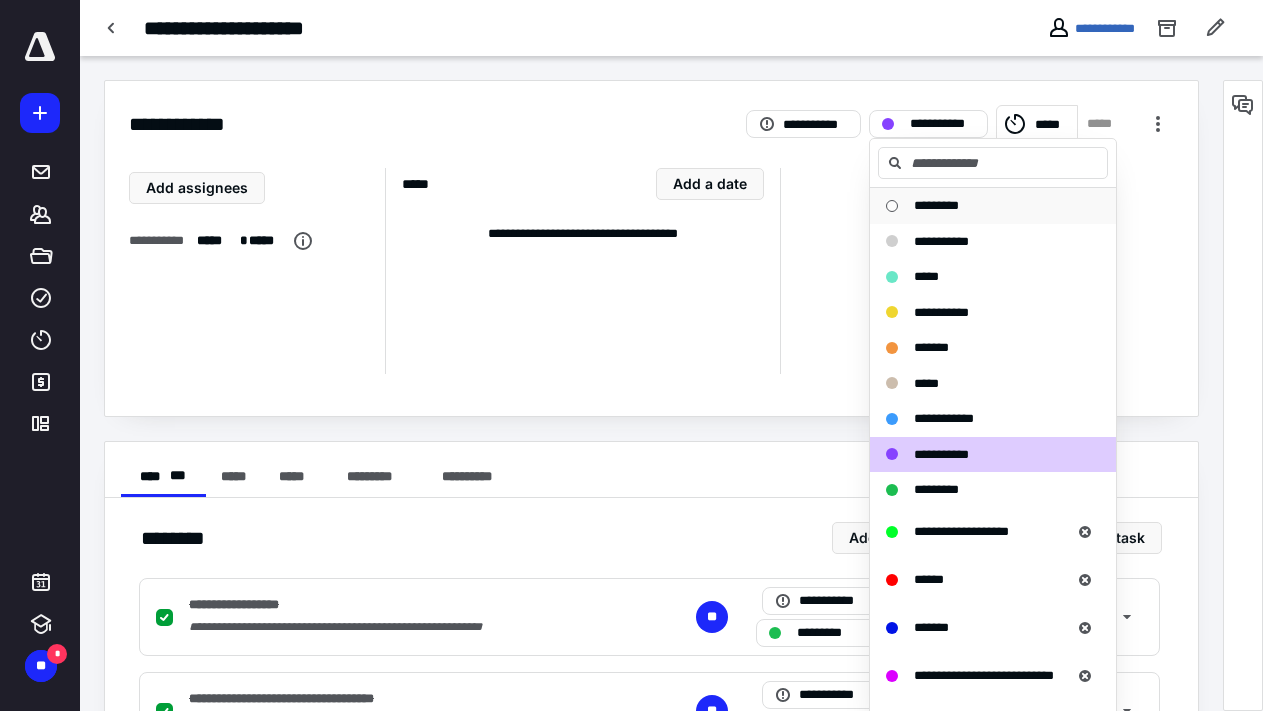 click on "*********" at bounding box center (936, 205) 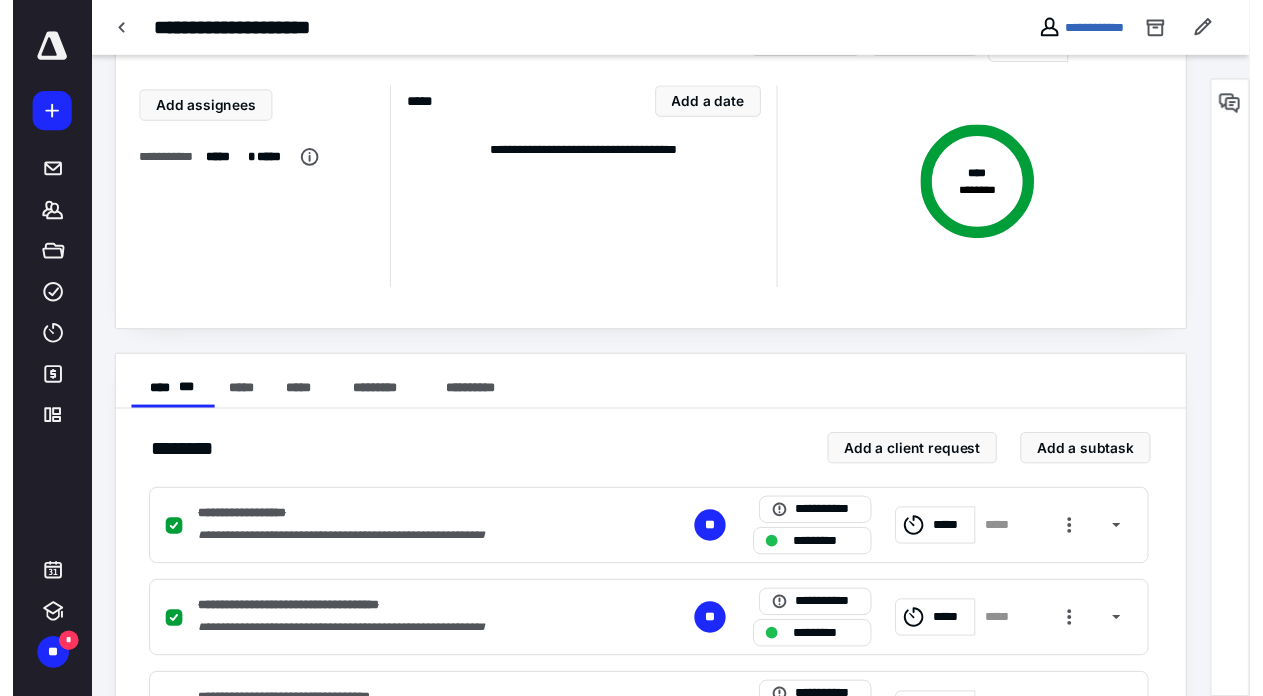 scroll, scrollTop: 0, scrollLeft: 0, axis: both 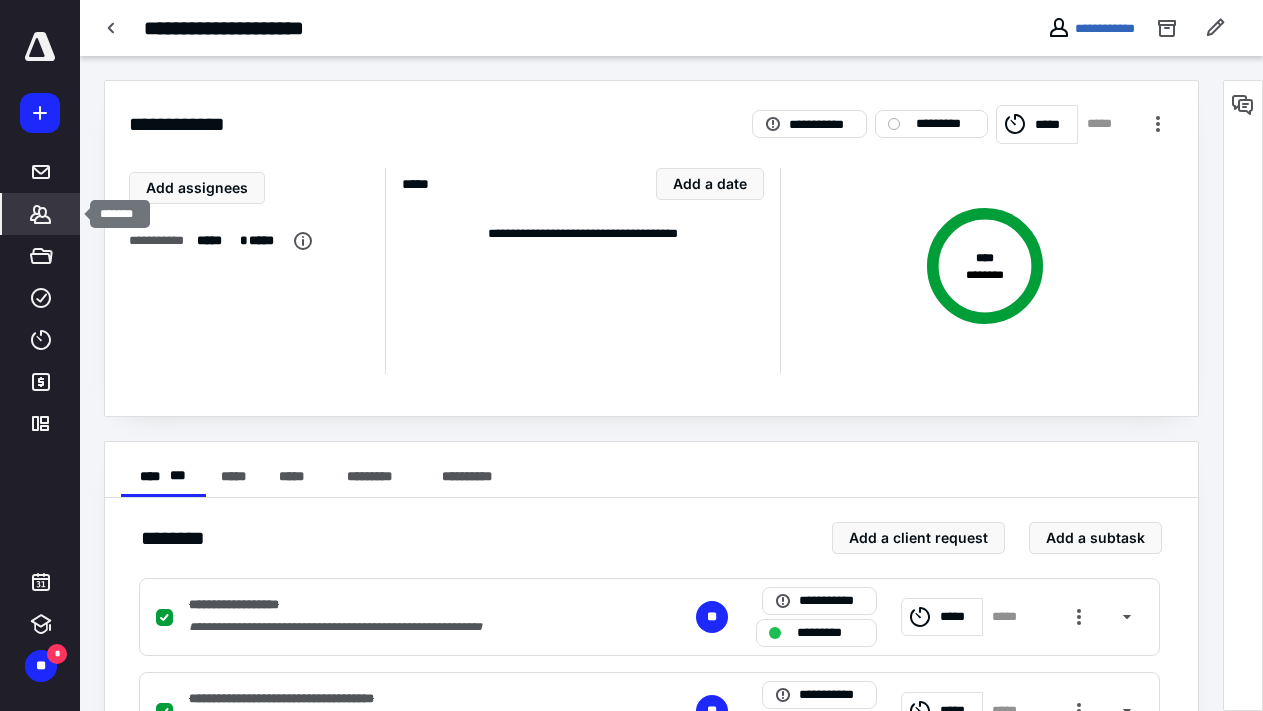 click 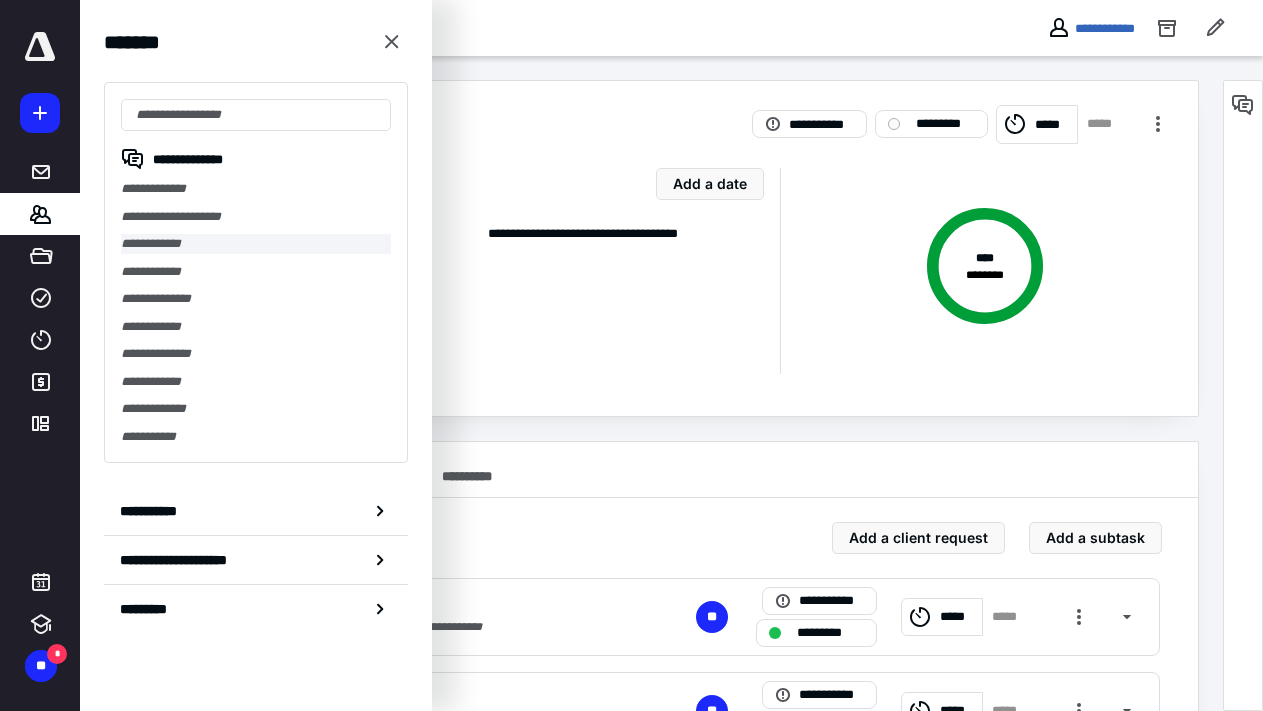 click on "**********" at bounding box center [256, 244] 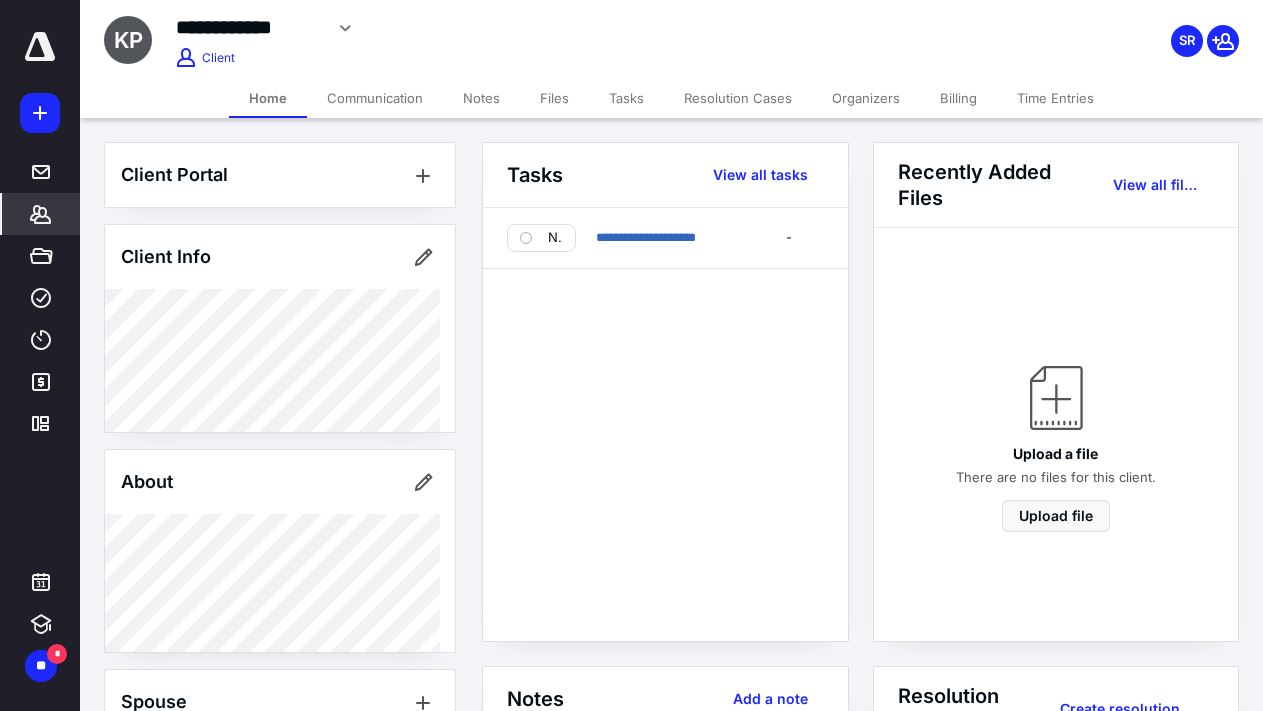 click on "Notes" at bounding box center [481, 98] 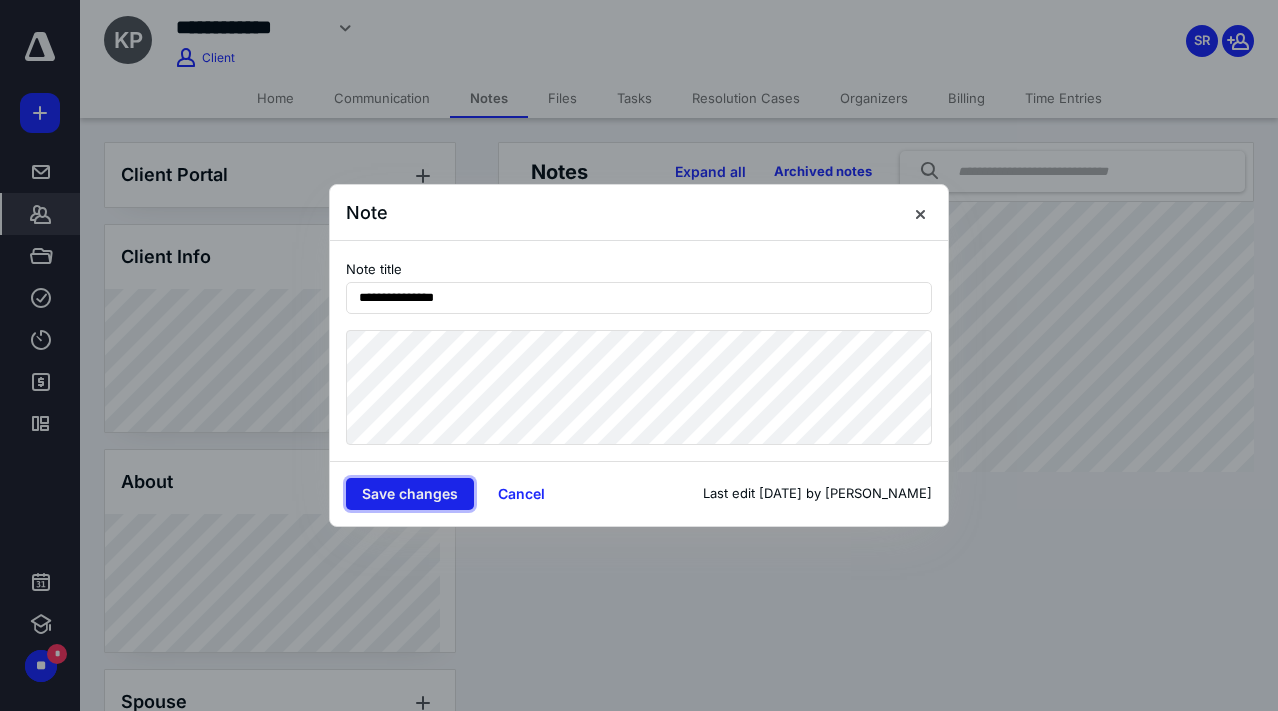 click on "Save changes" at bounding box center [410, 494] 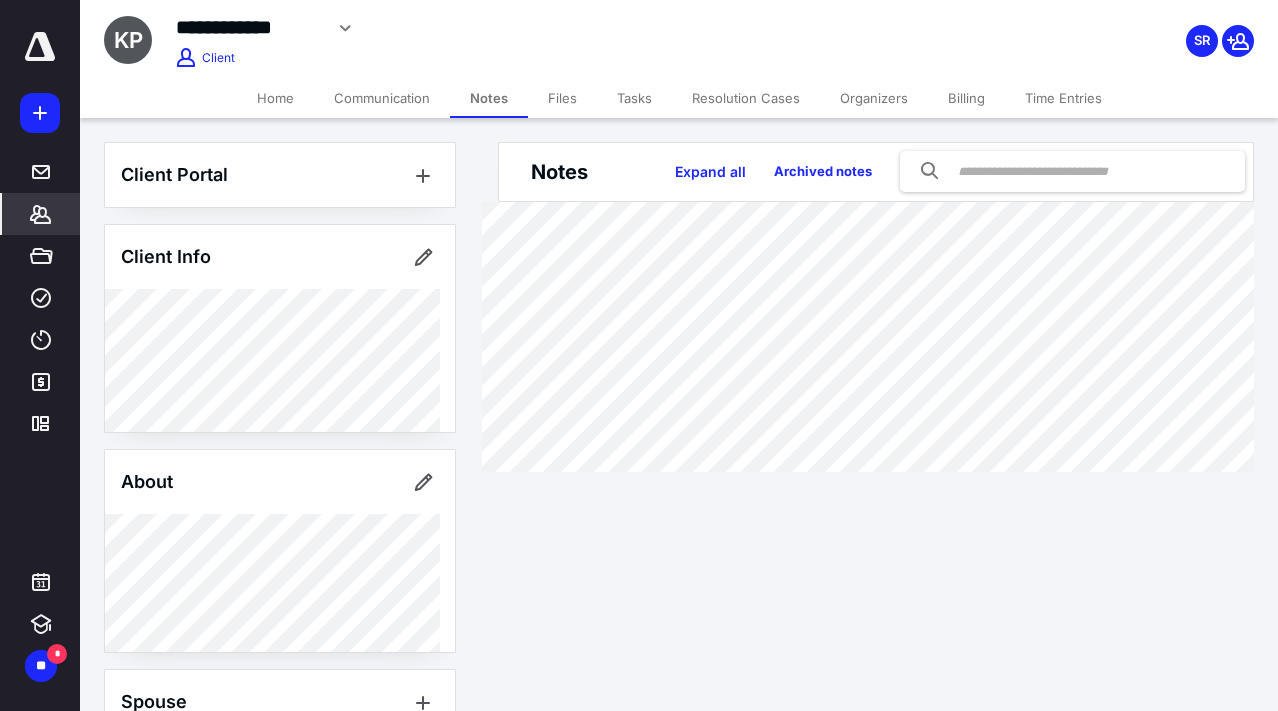 click at bounding box center (40, 47) 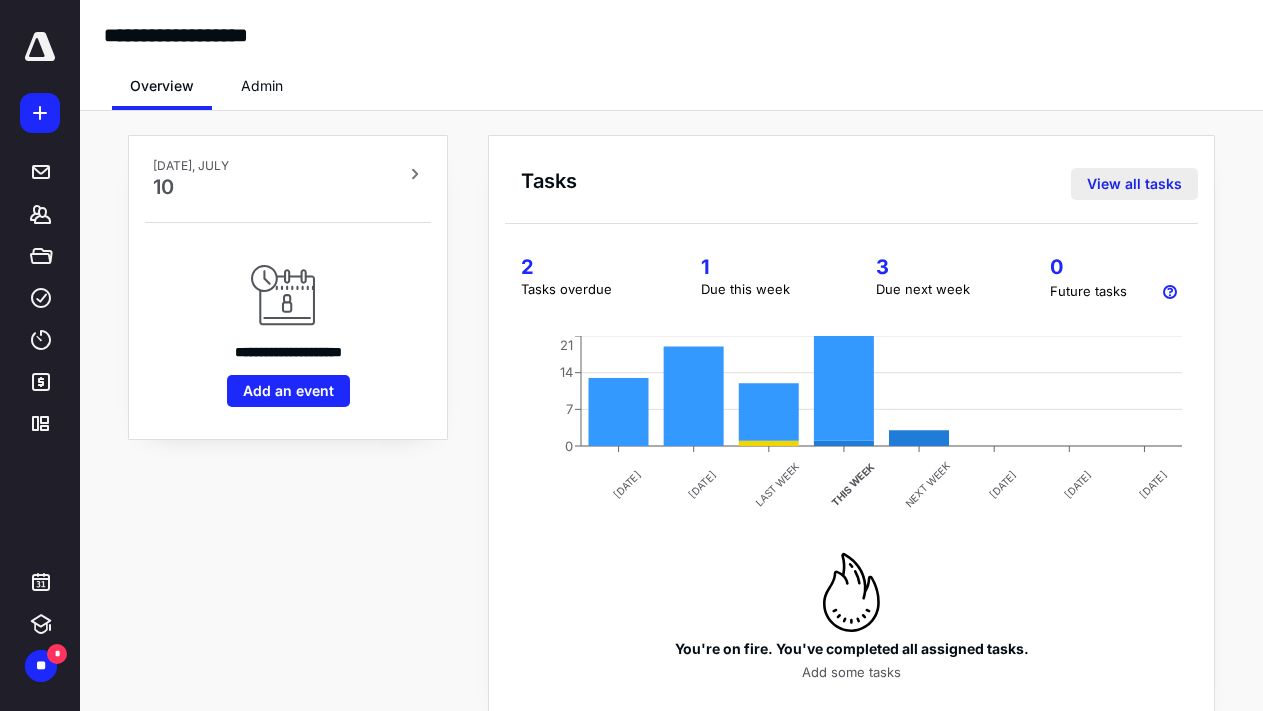 click on "View all tasks" at bounding box center (1134, 184) 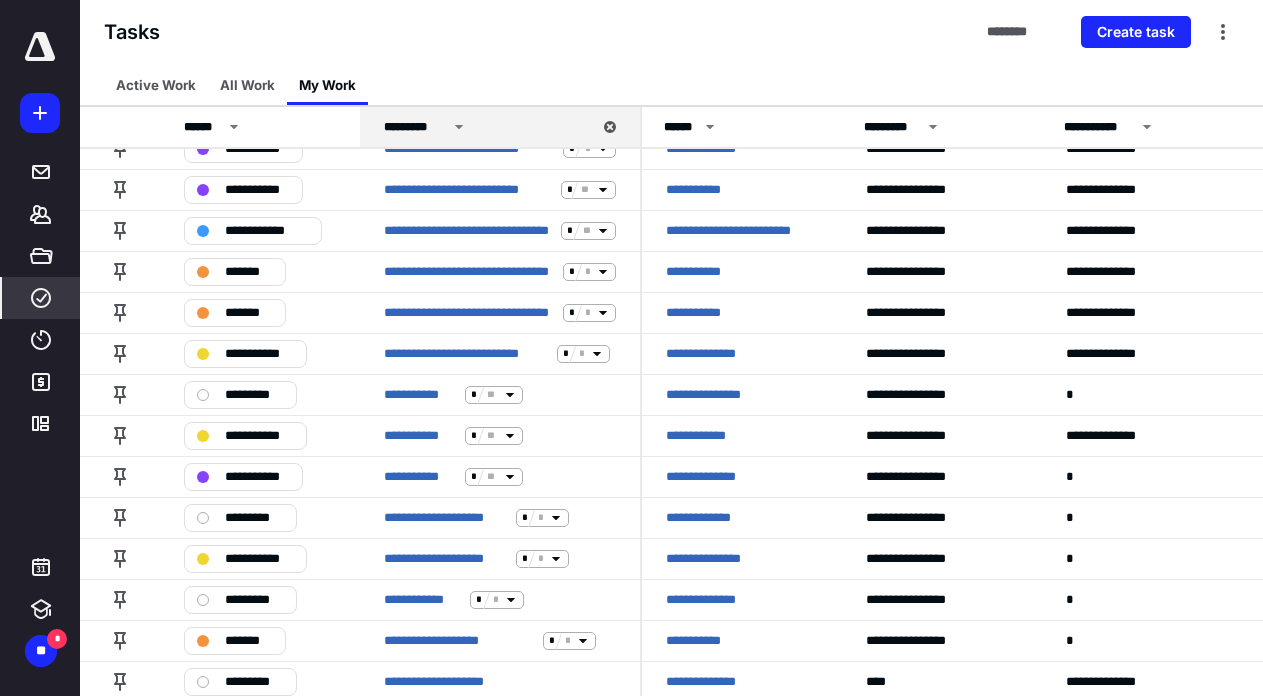 scroll, scrollTop: 1538, scrollLeft: 0, axis: vertical 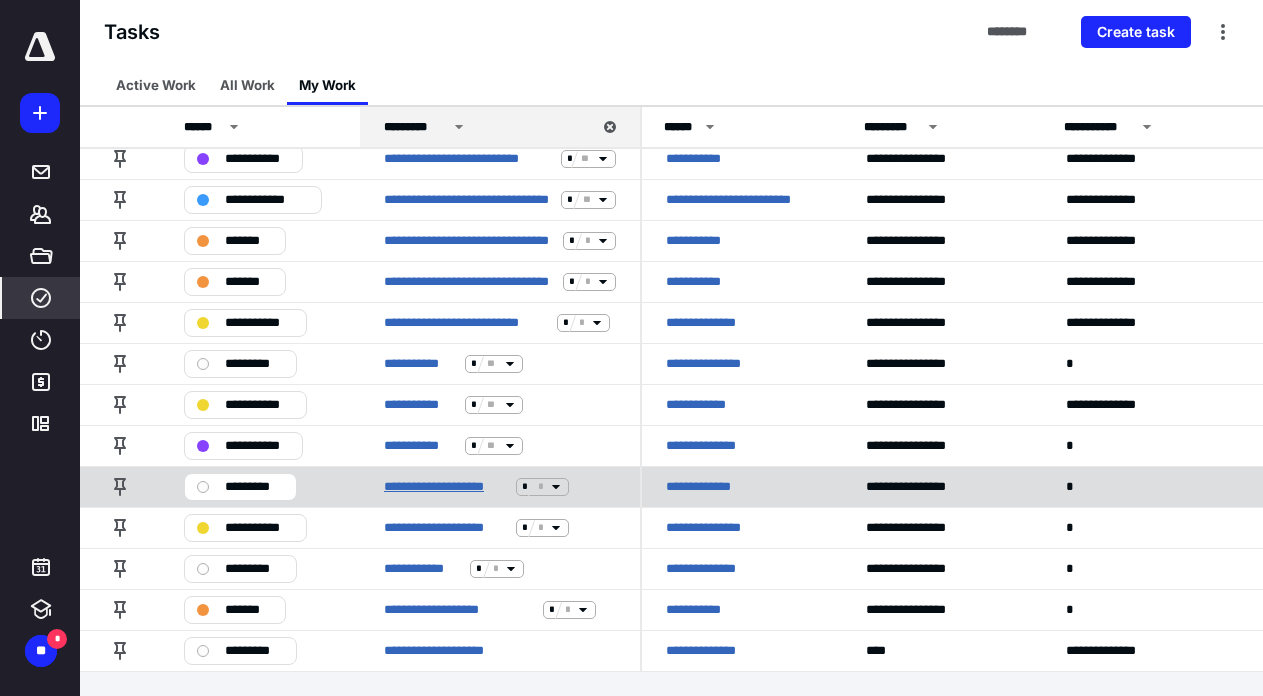 click on "**********" at bounding box center (446, 487) 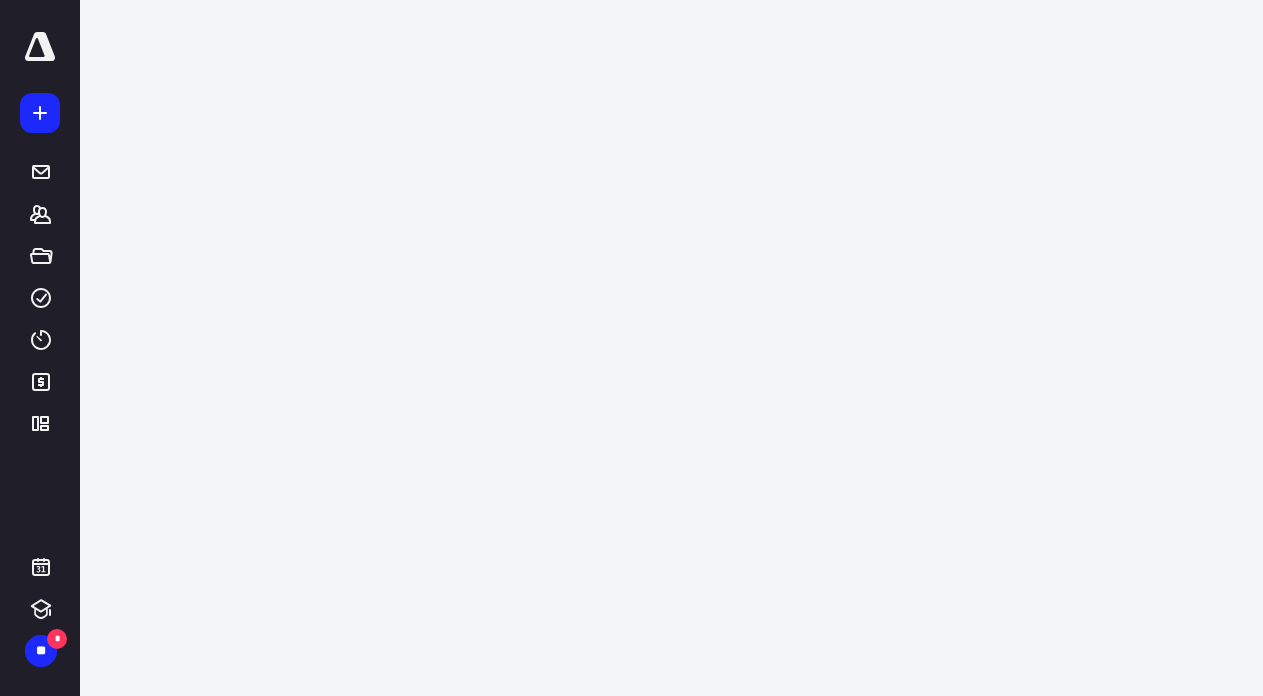 scroll, scrollTop: 0, scrollLeft: 0, axis: both 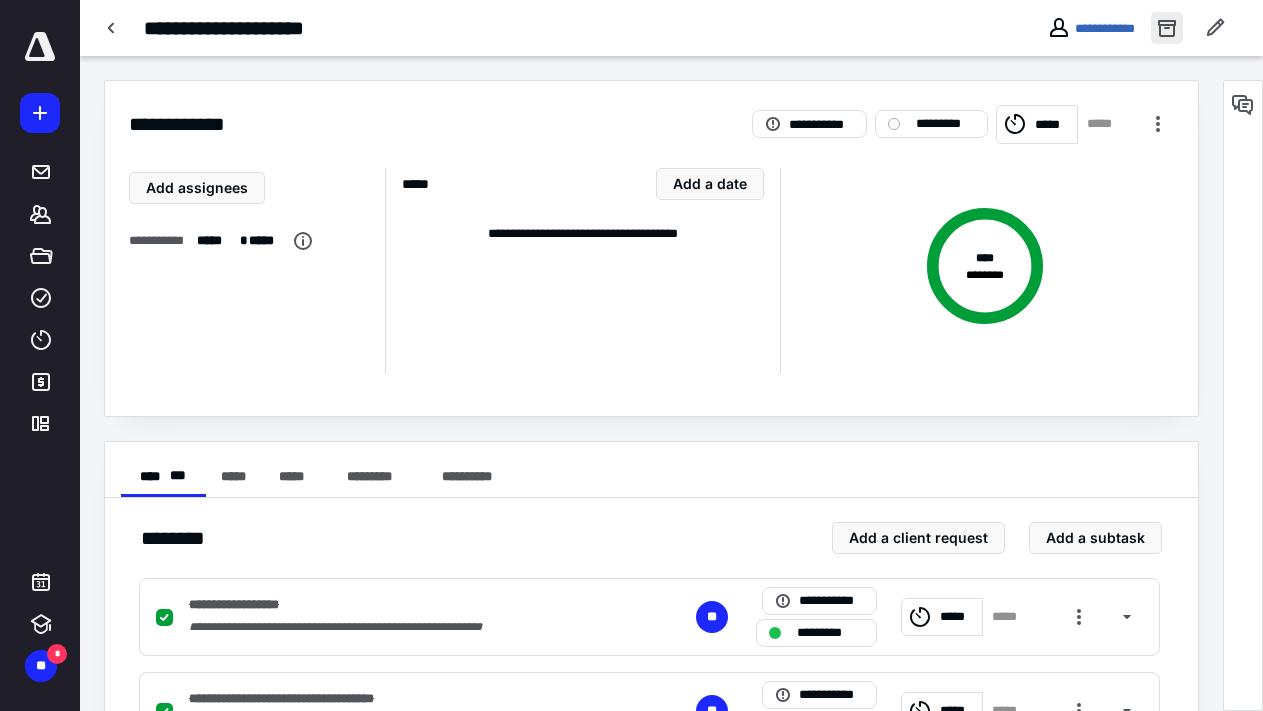 click at bounding box center (1167, 28) 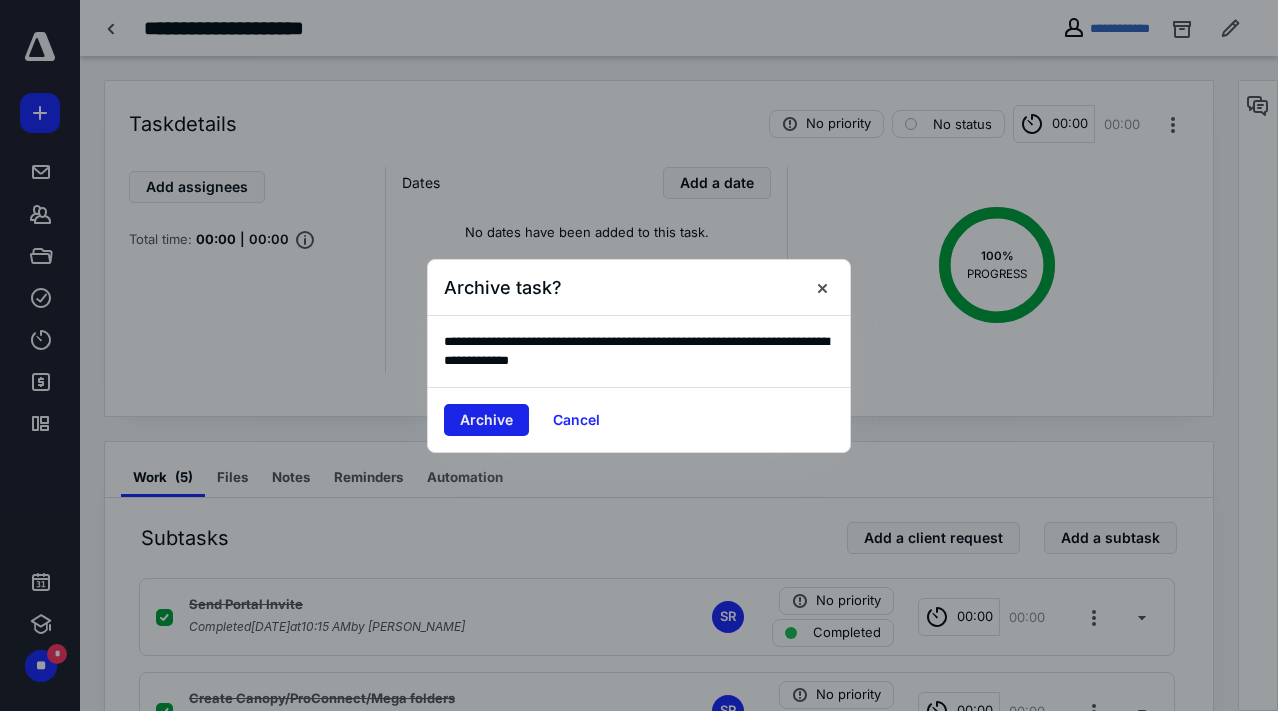 click on "Archive" at bounding box center (486, 420) 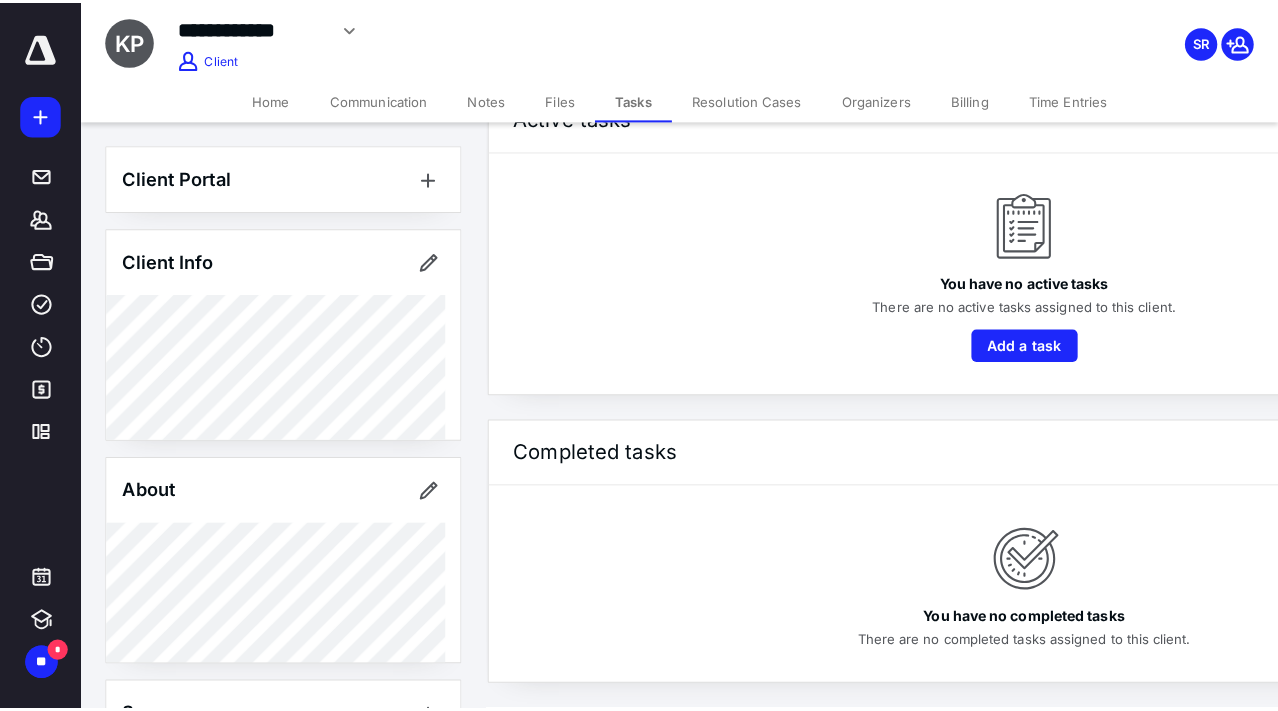 scroll, scrollTop: 0, scrollLeft: 0, axis: both 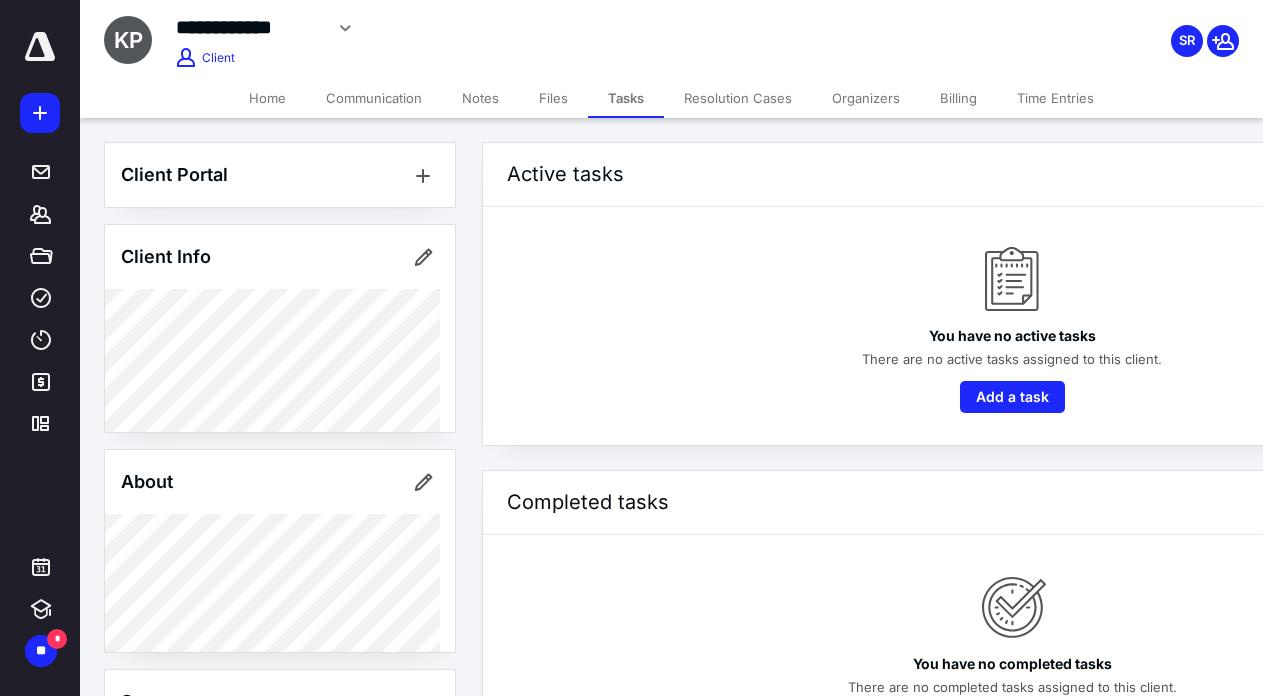 click on "Notes" at bounding box center [480, 98] 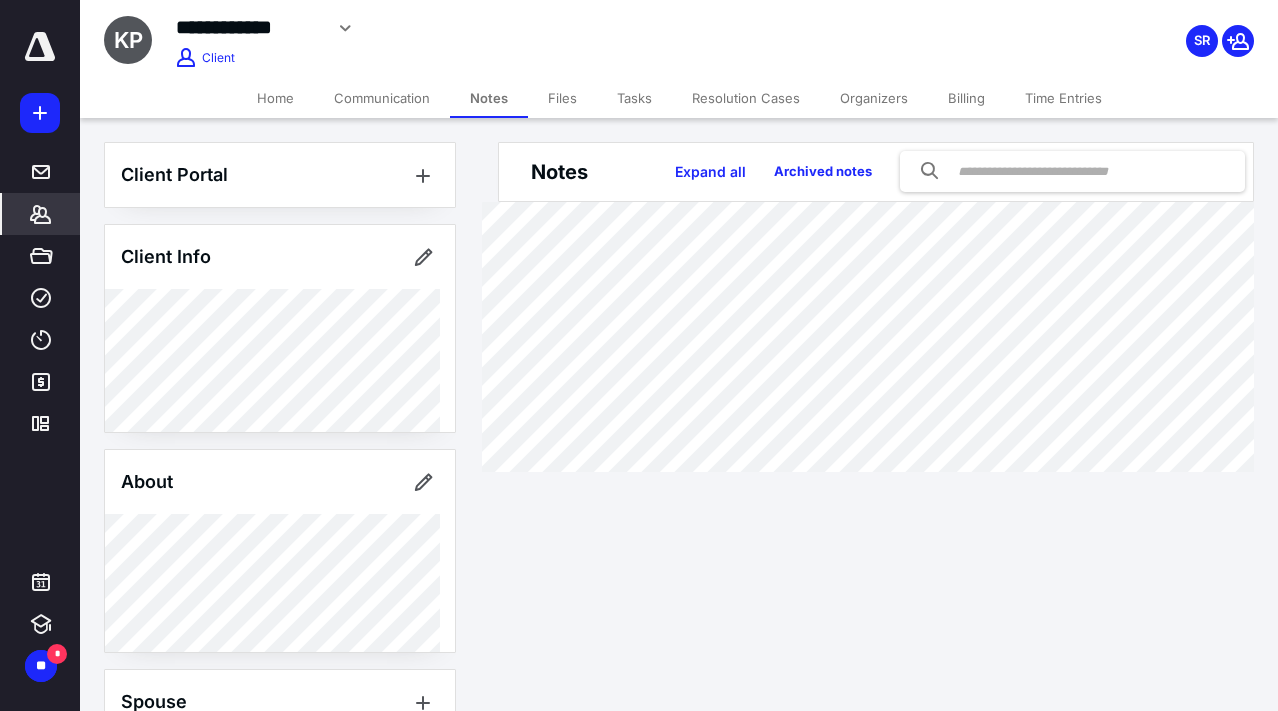 click on "Tasks" at bounding box center [634, 98] 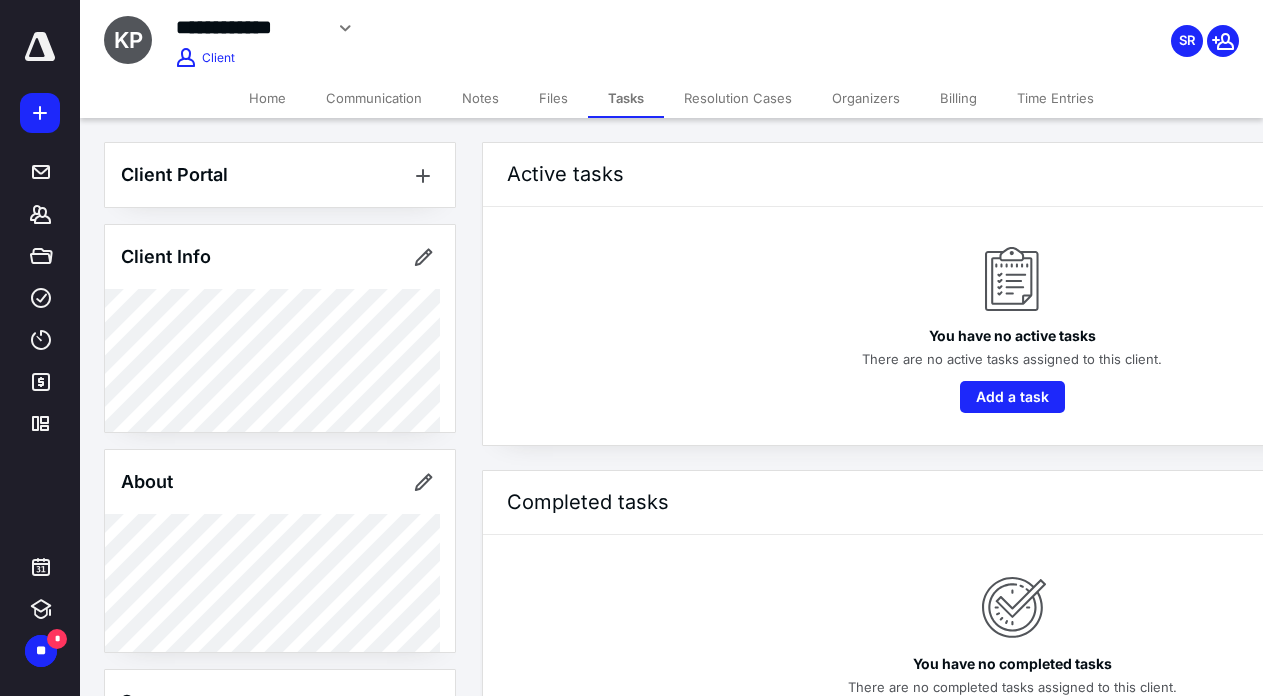 click 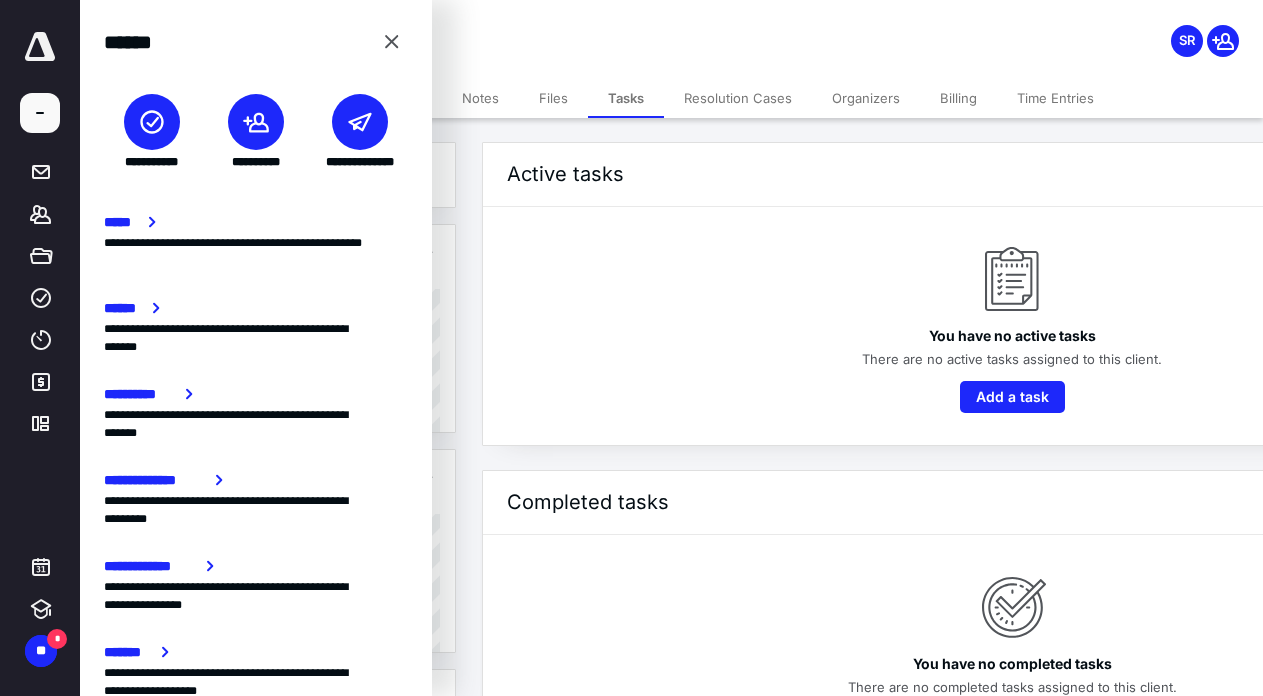 click 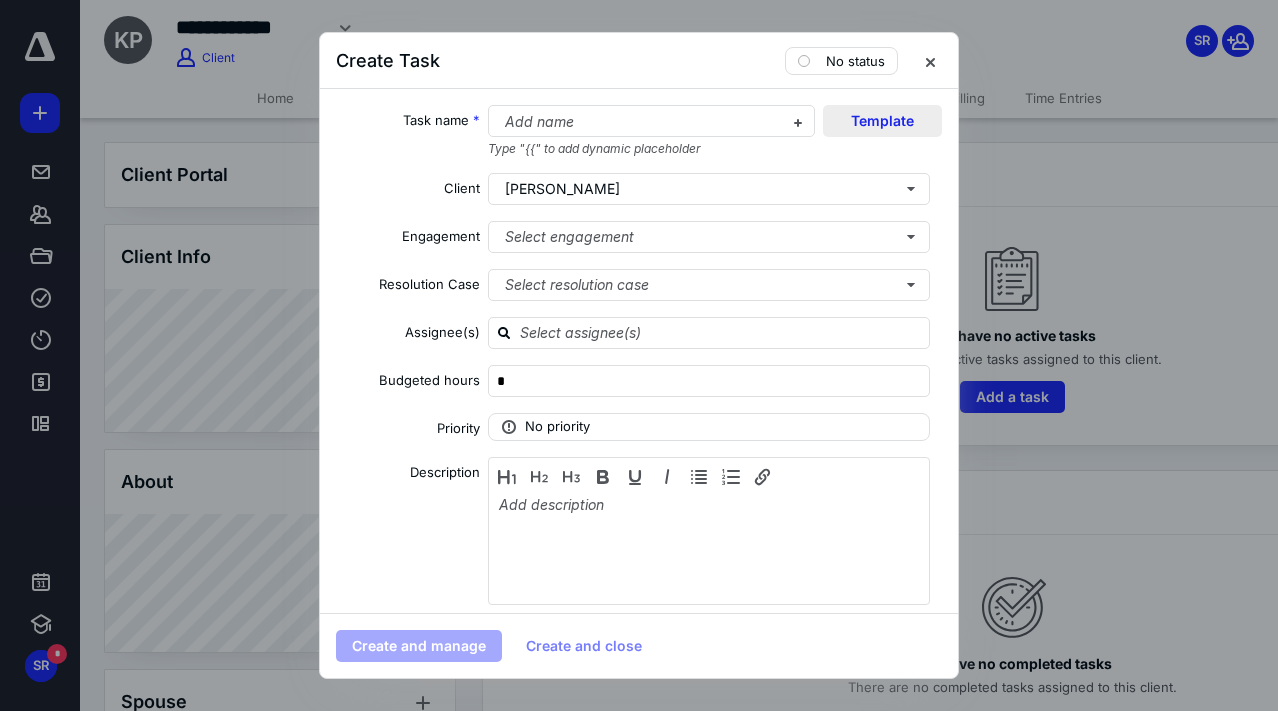 click on "Template" at bounding box center (882, 121) 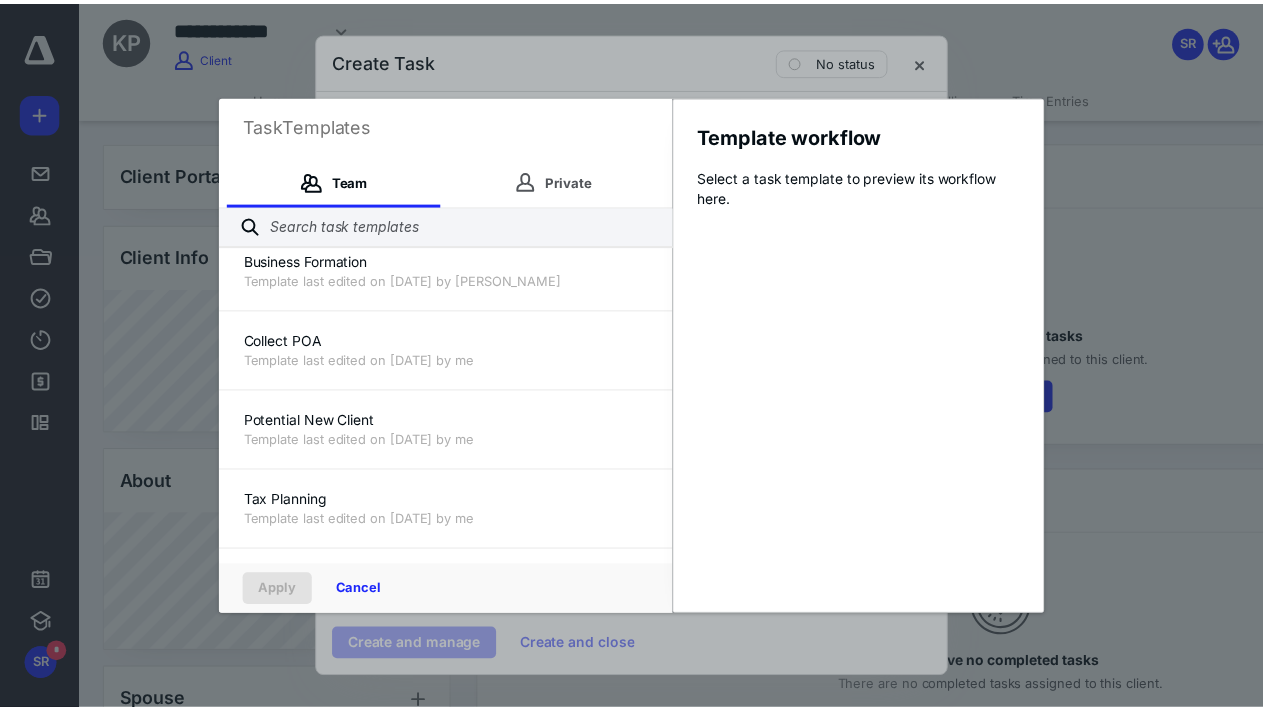 scroll, scrollTop: 498, scrollLeft: 0, axis: vertical 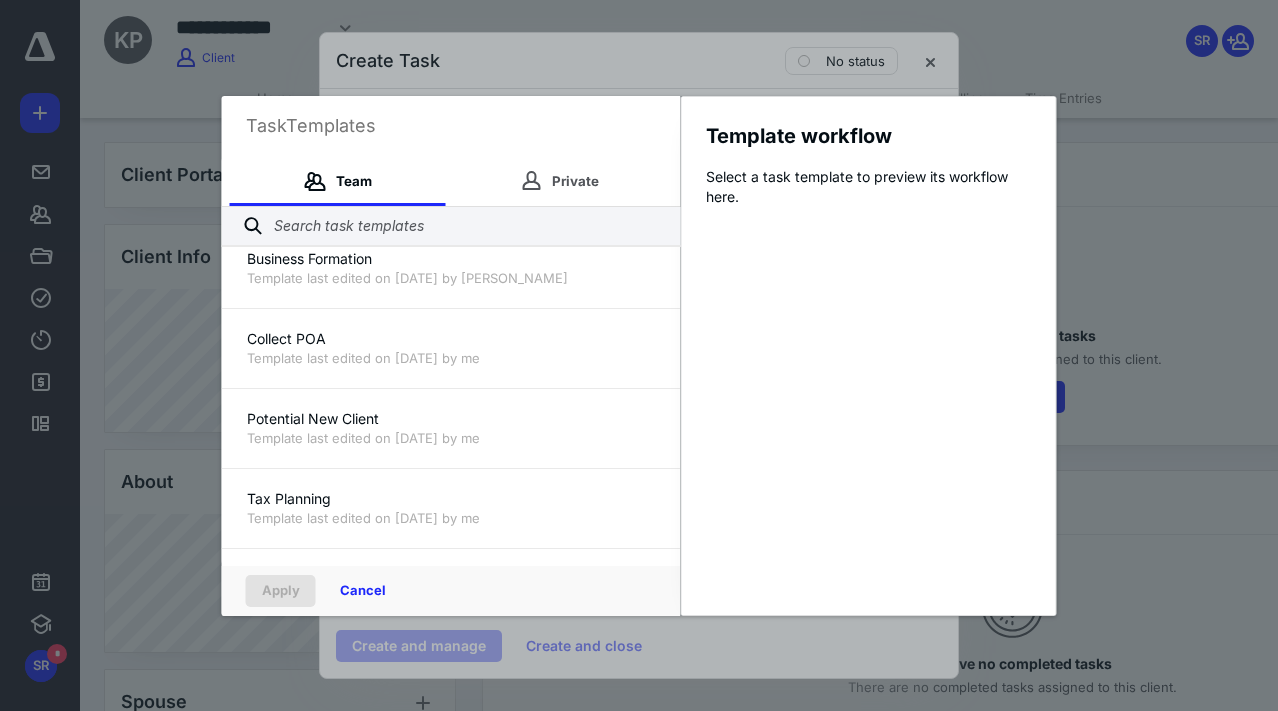 click on "Template last edited on [DATE] by me" at bounding box center [451, 438] 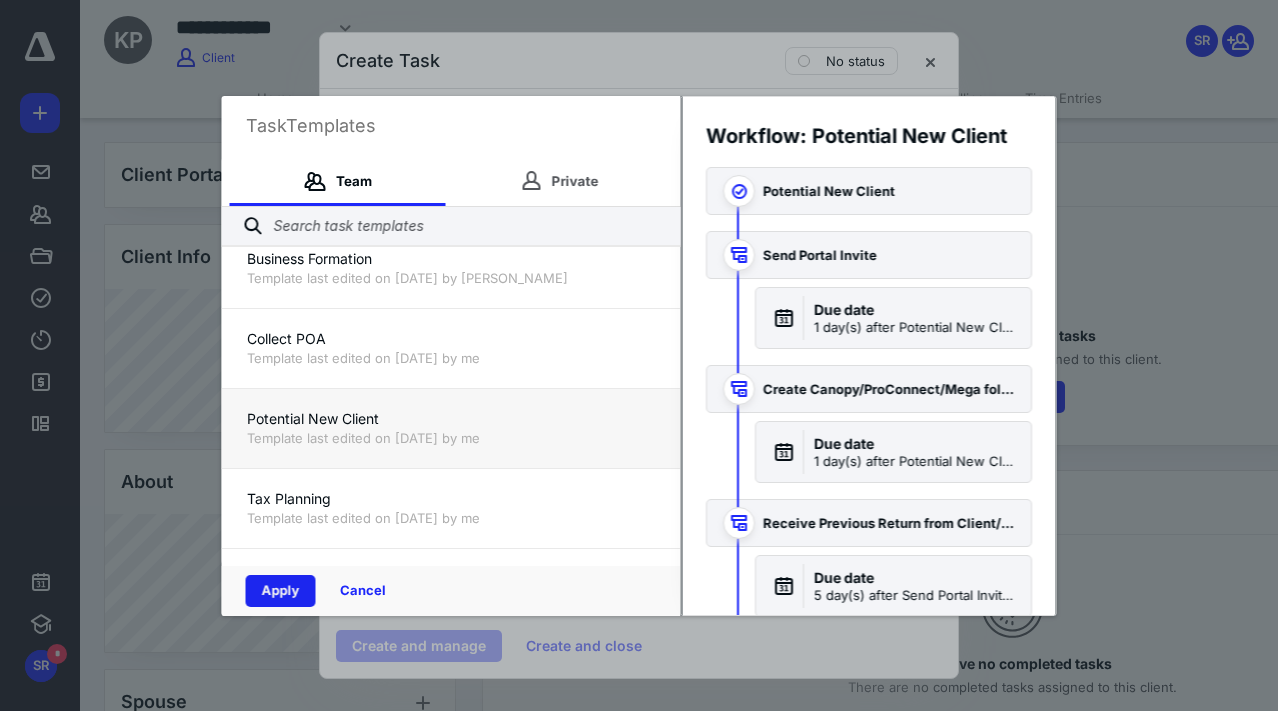 click on "Apply" at bounding box center [281, 591] 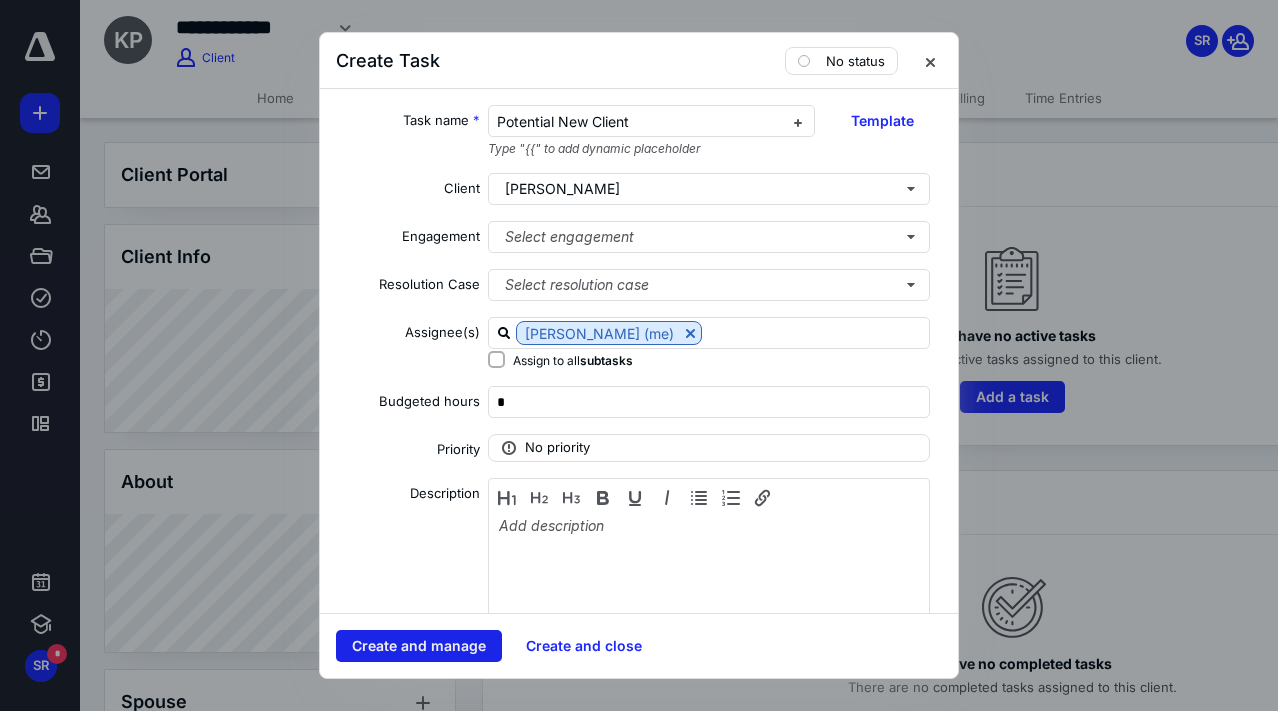 click on "Create and manage" at bounding box center (419, 646) 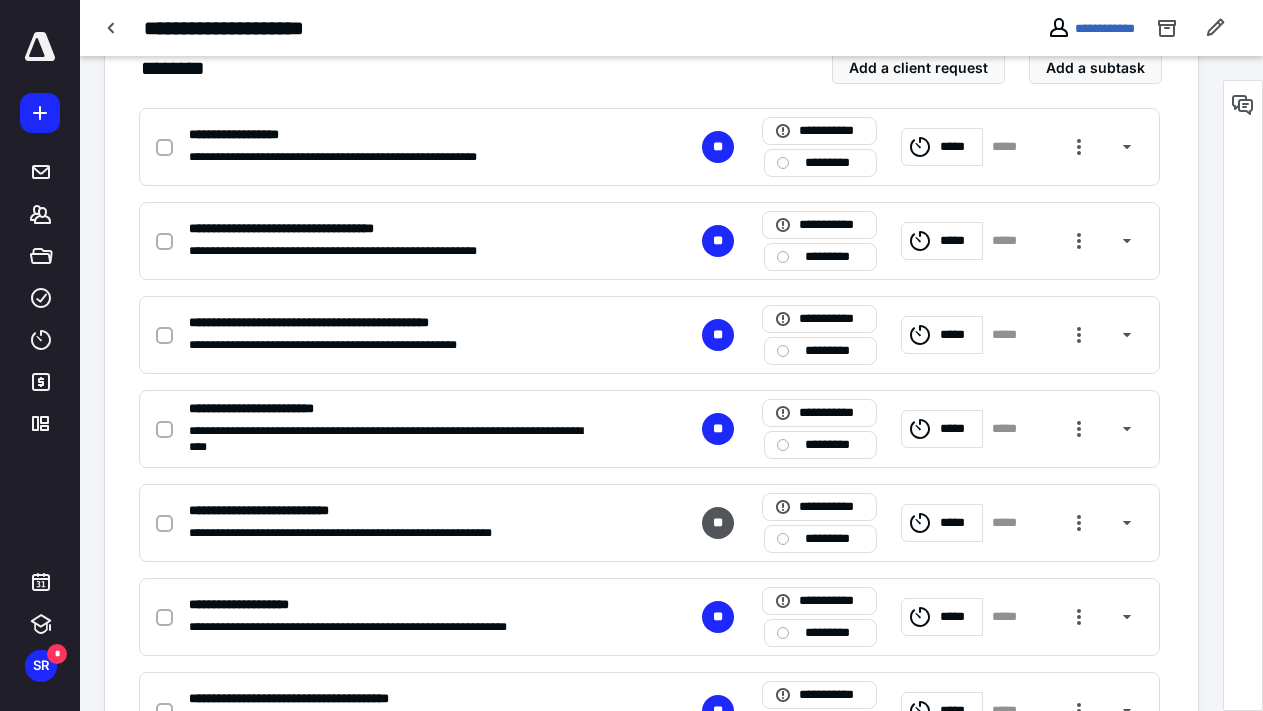 scroll, scrollTop: 475, scrollLeft: 0, axis: vertical 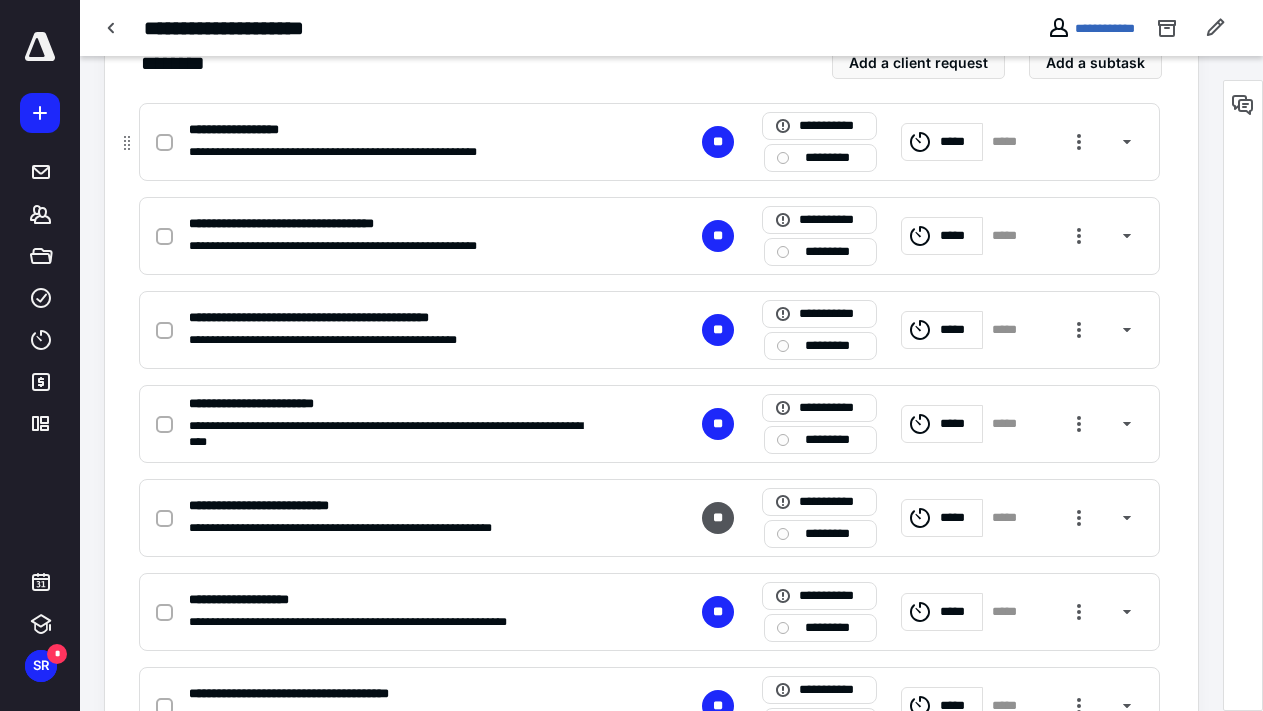 click at bounding box center (164, 143) 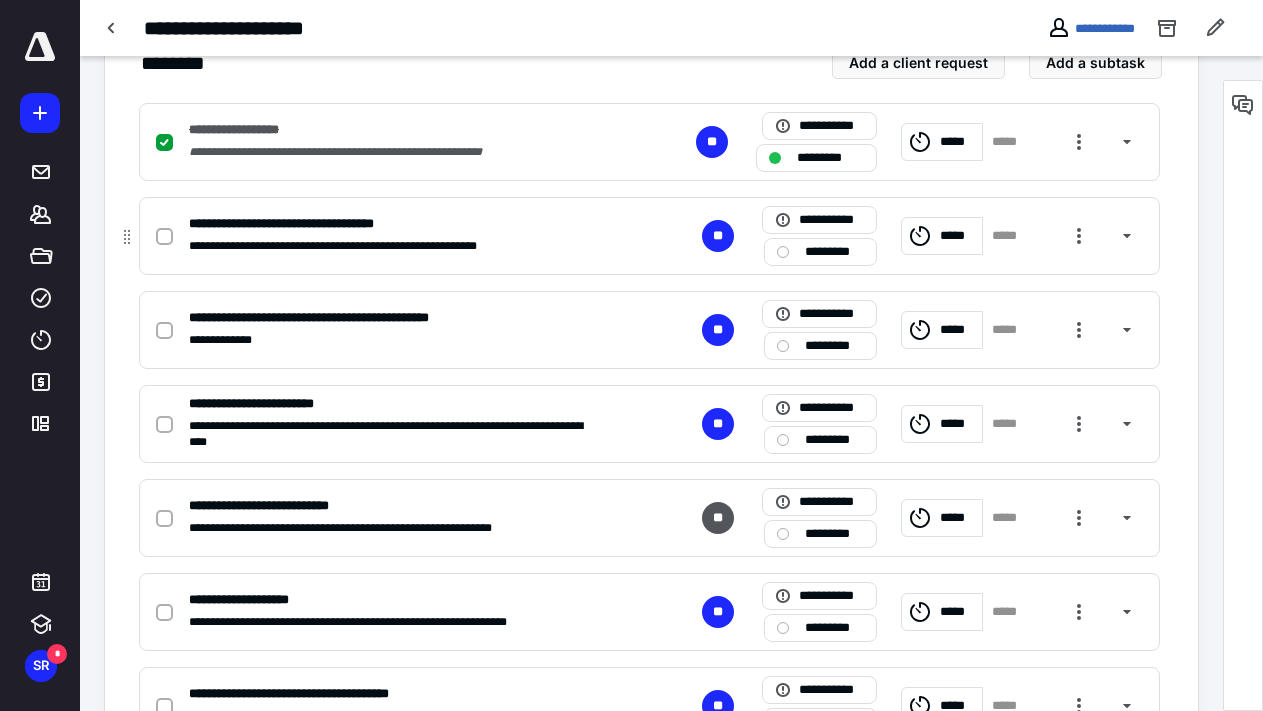 click at bounding box center (164, 237) 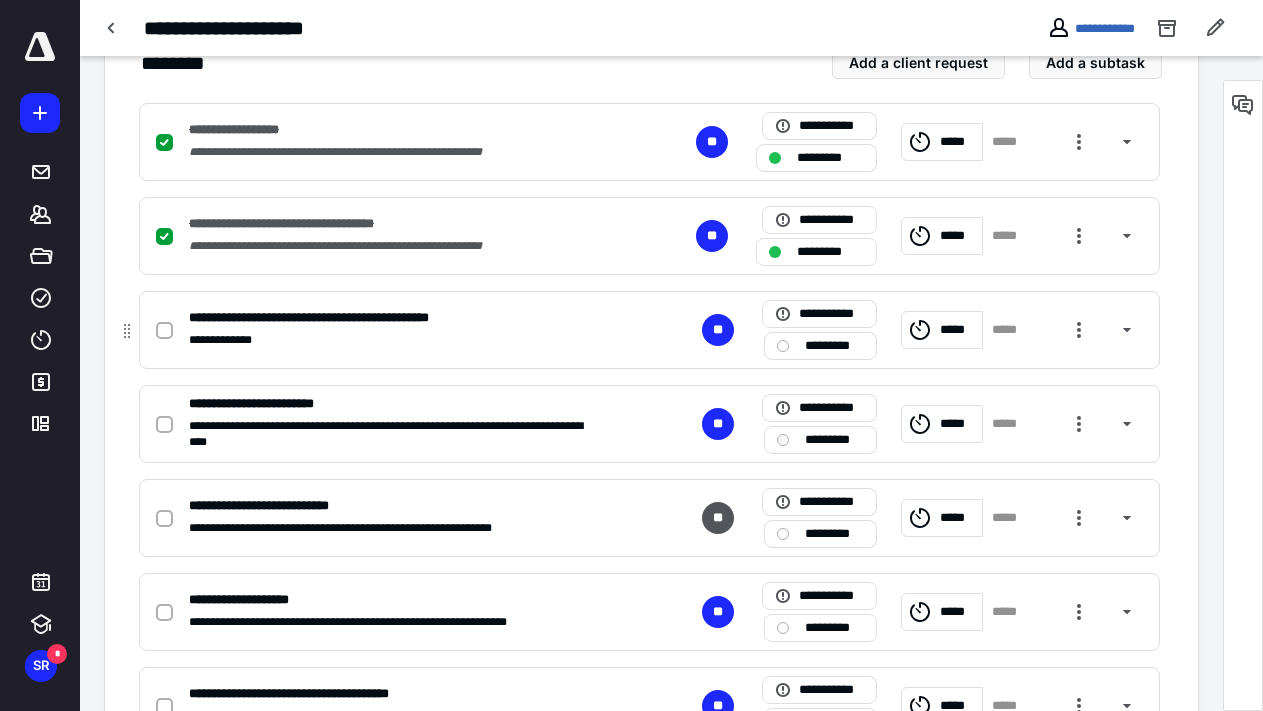 click at bounding box center (164, 331) 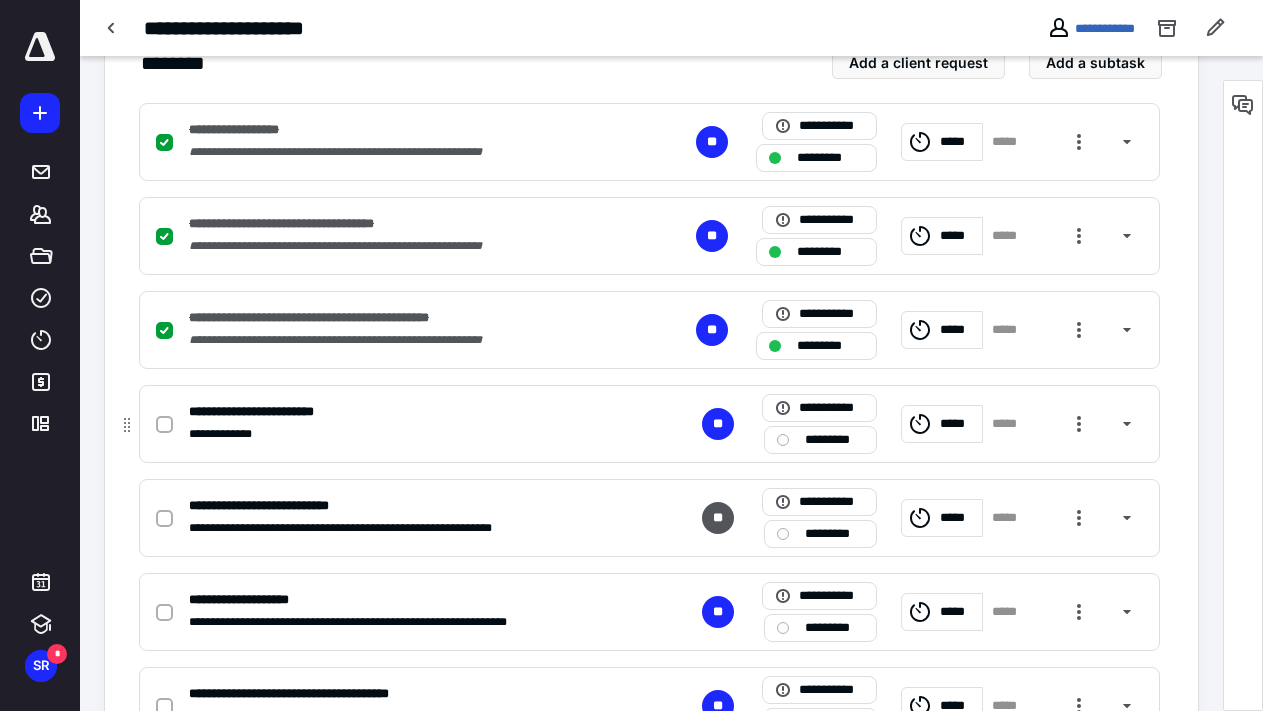 click 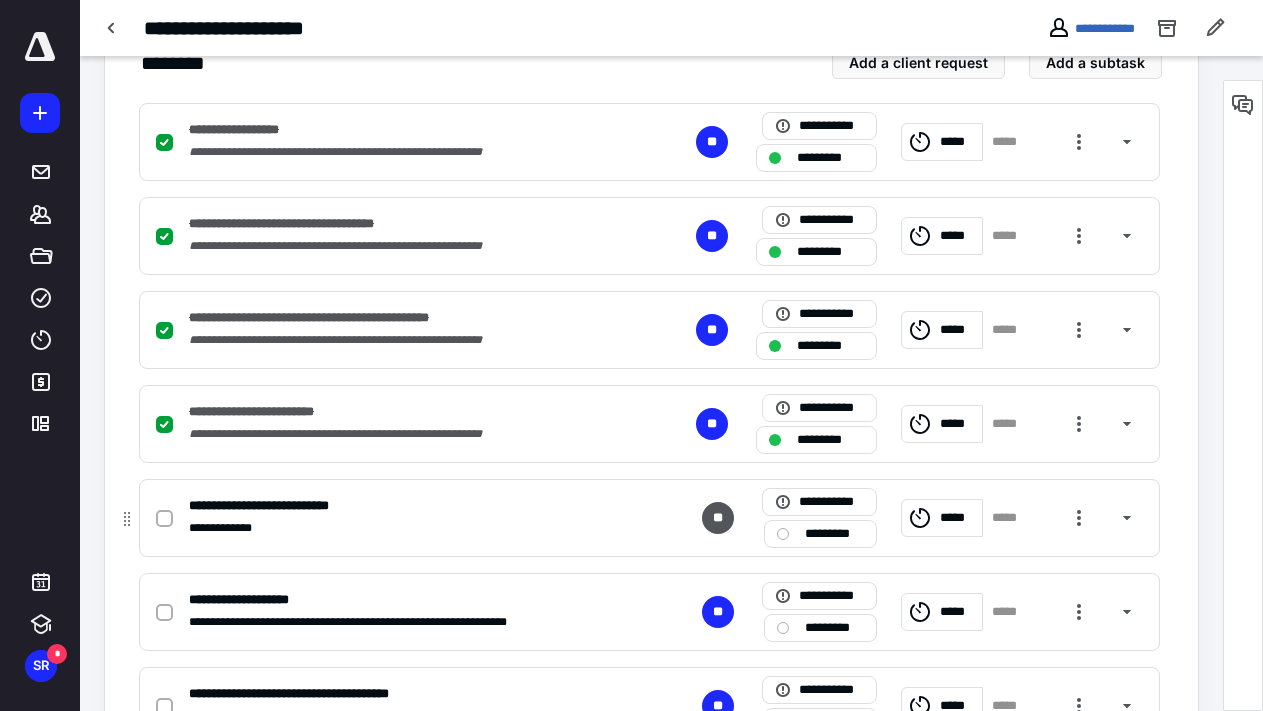 click at bounding box center [164, 519] 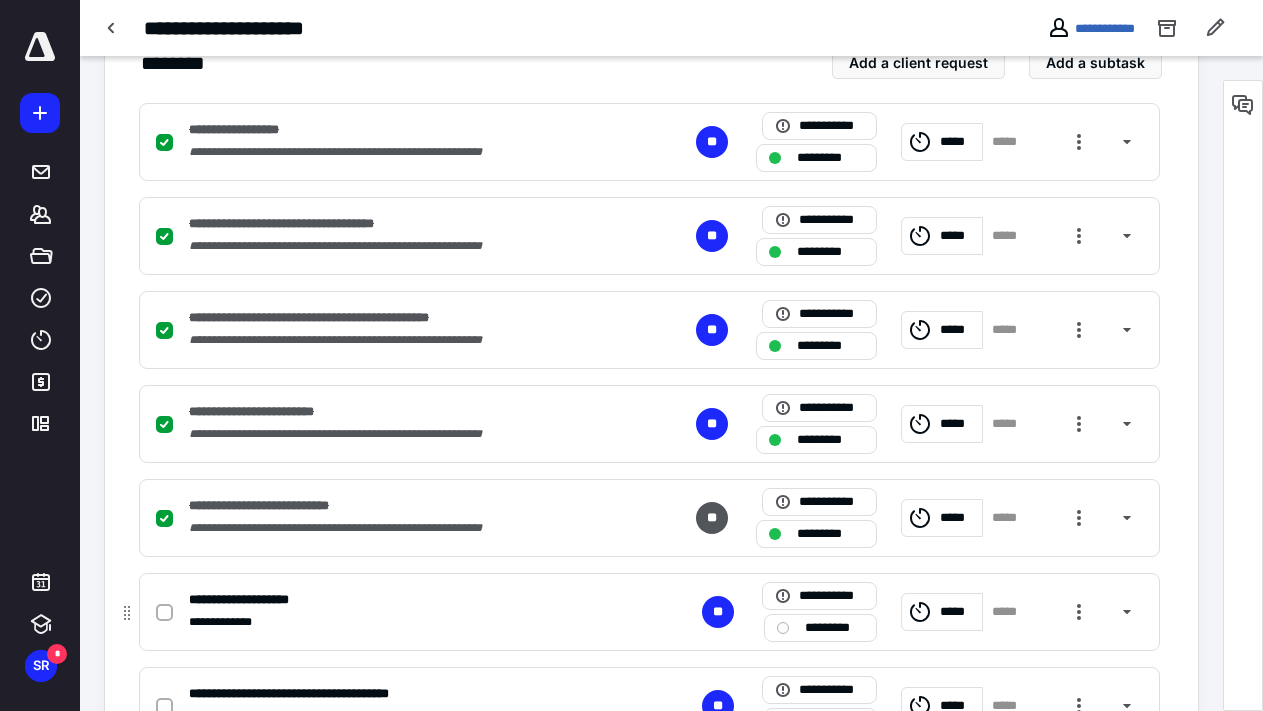 click on "**********" at bounding box center [649, 612] 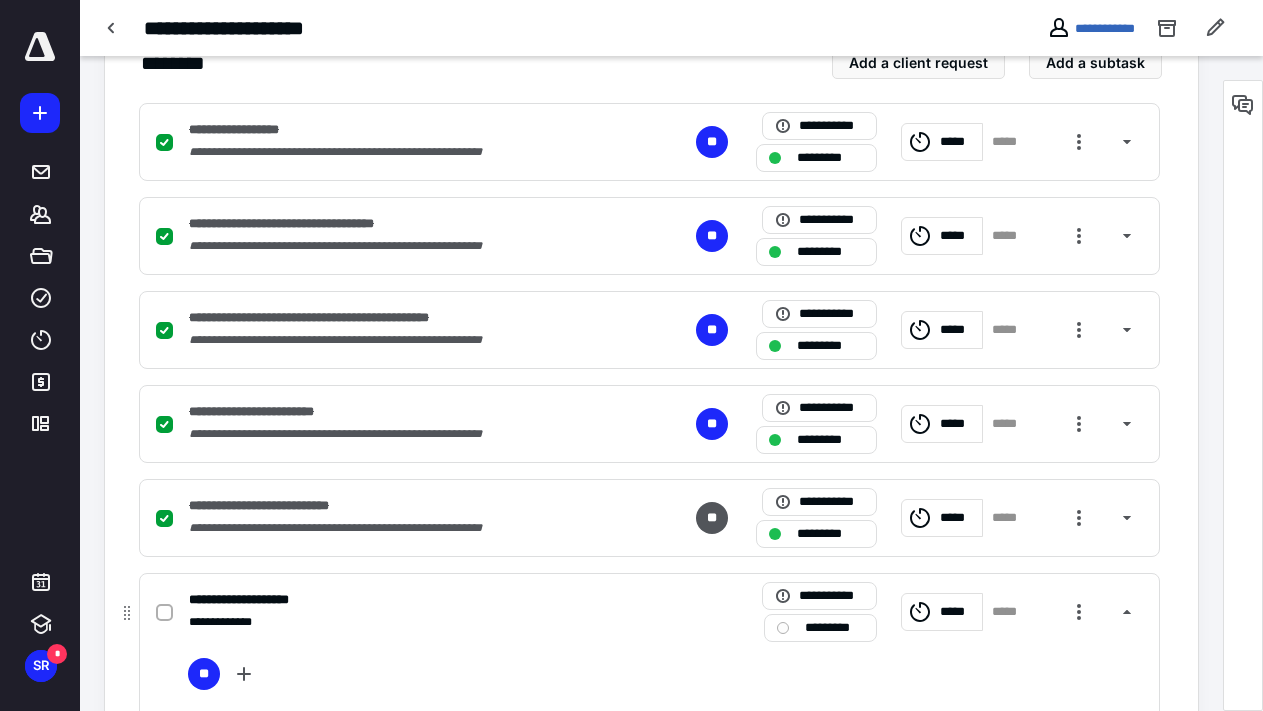 click 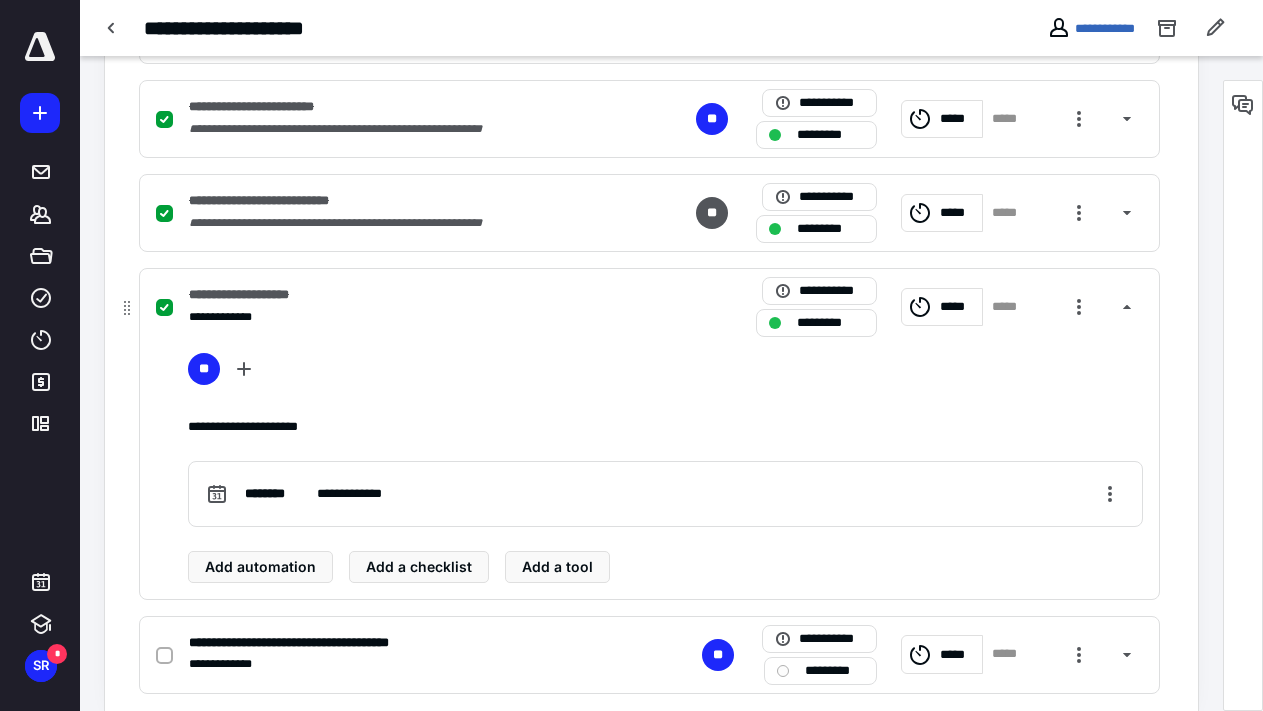 scroll, scrollTop: 812, scrollLeft: 0, axis: vertical 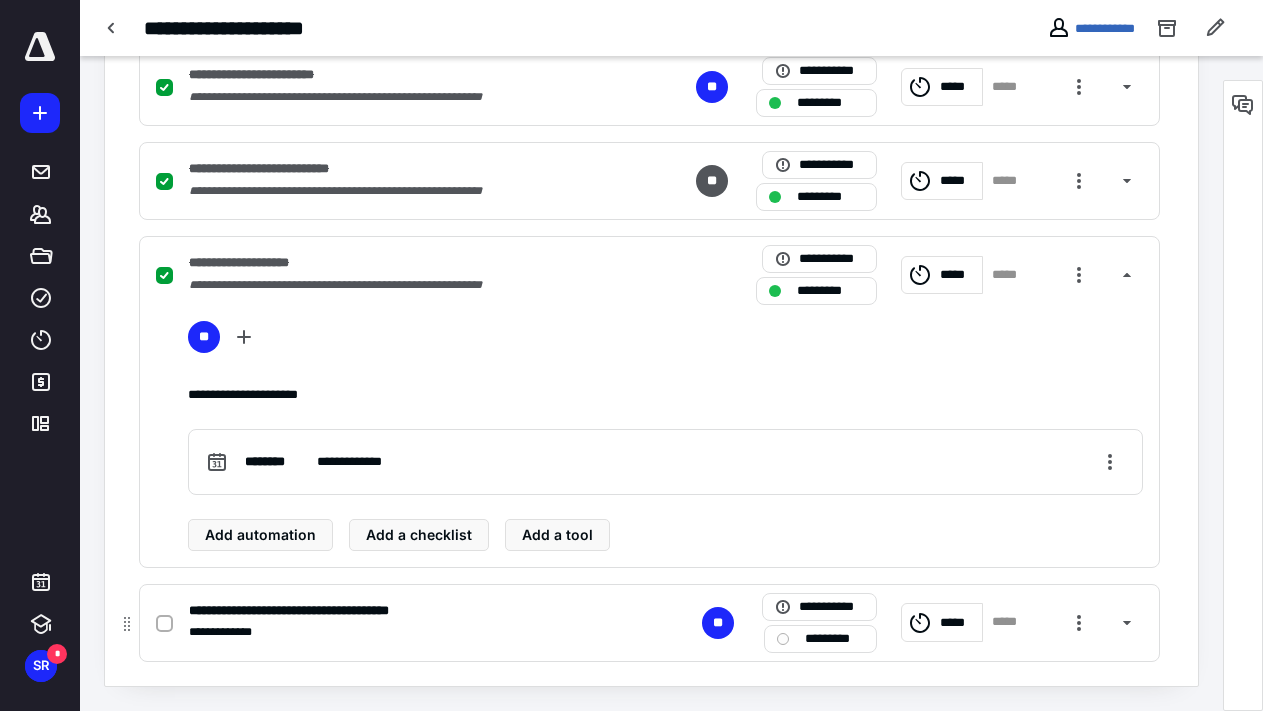 click at bounding box center (164, 623) 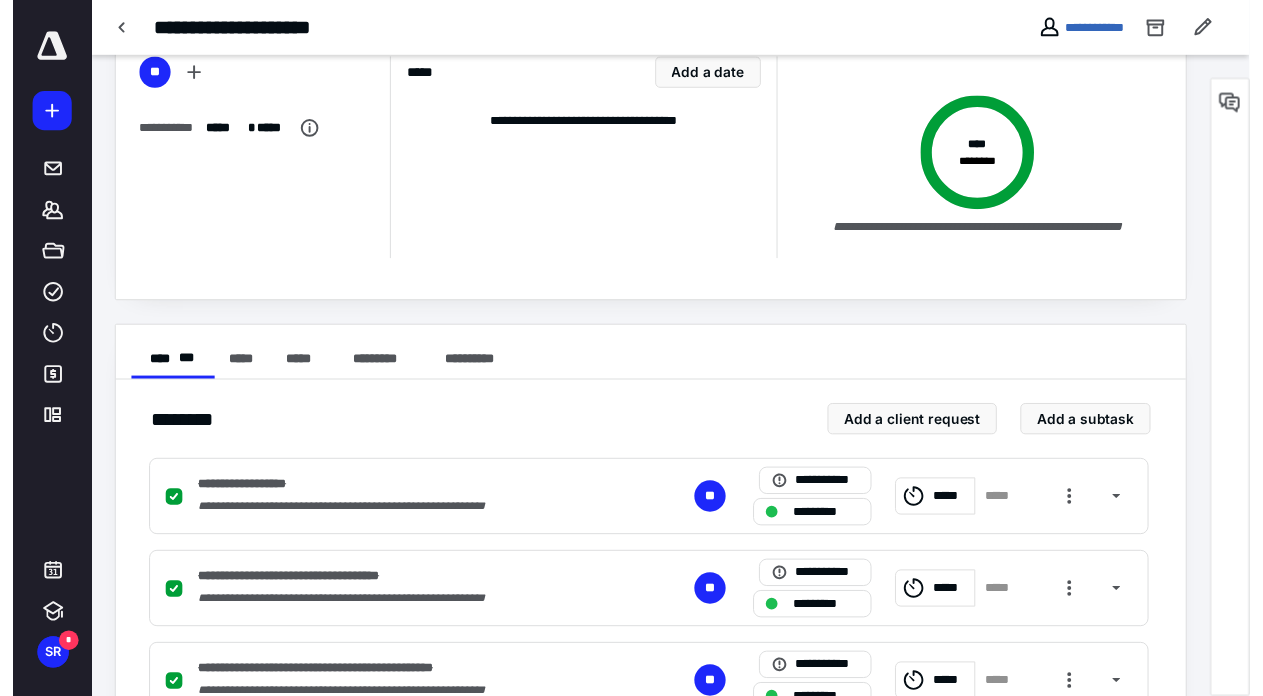 scroll, scrollTop: 0, scrollLeft: 0, axis: both 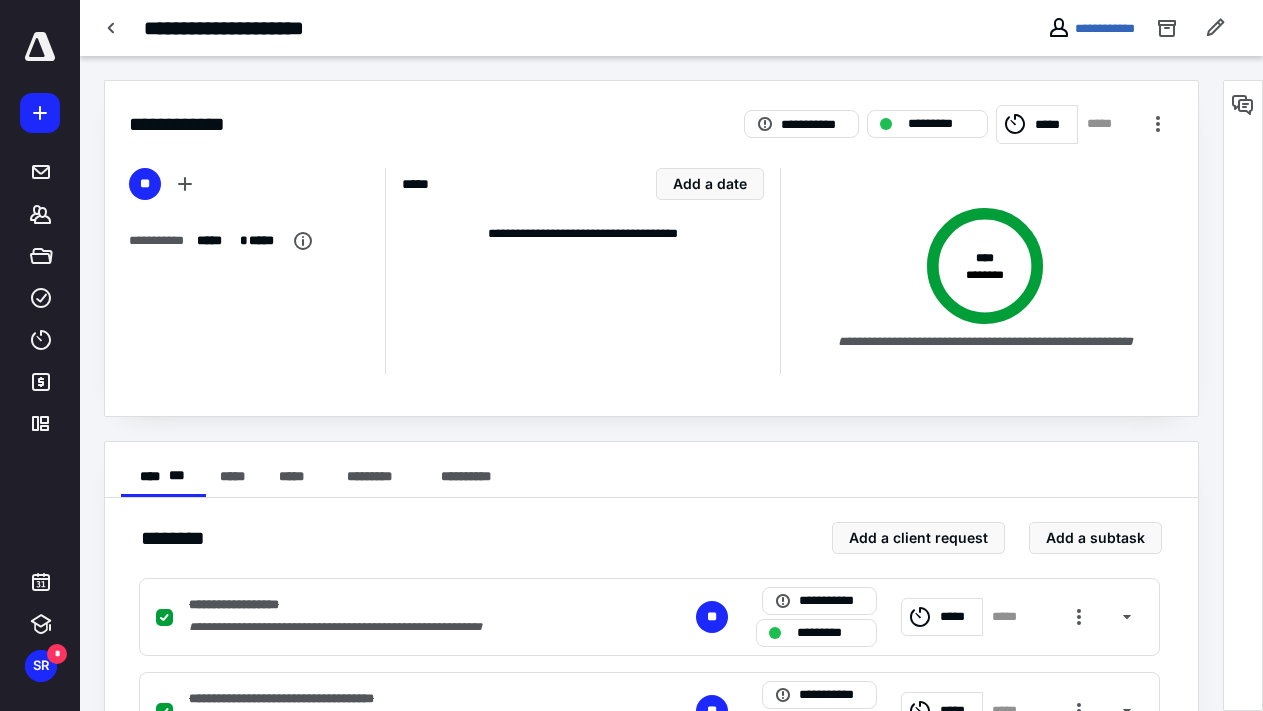 click at bounding box center [40, 47] 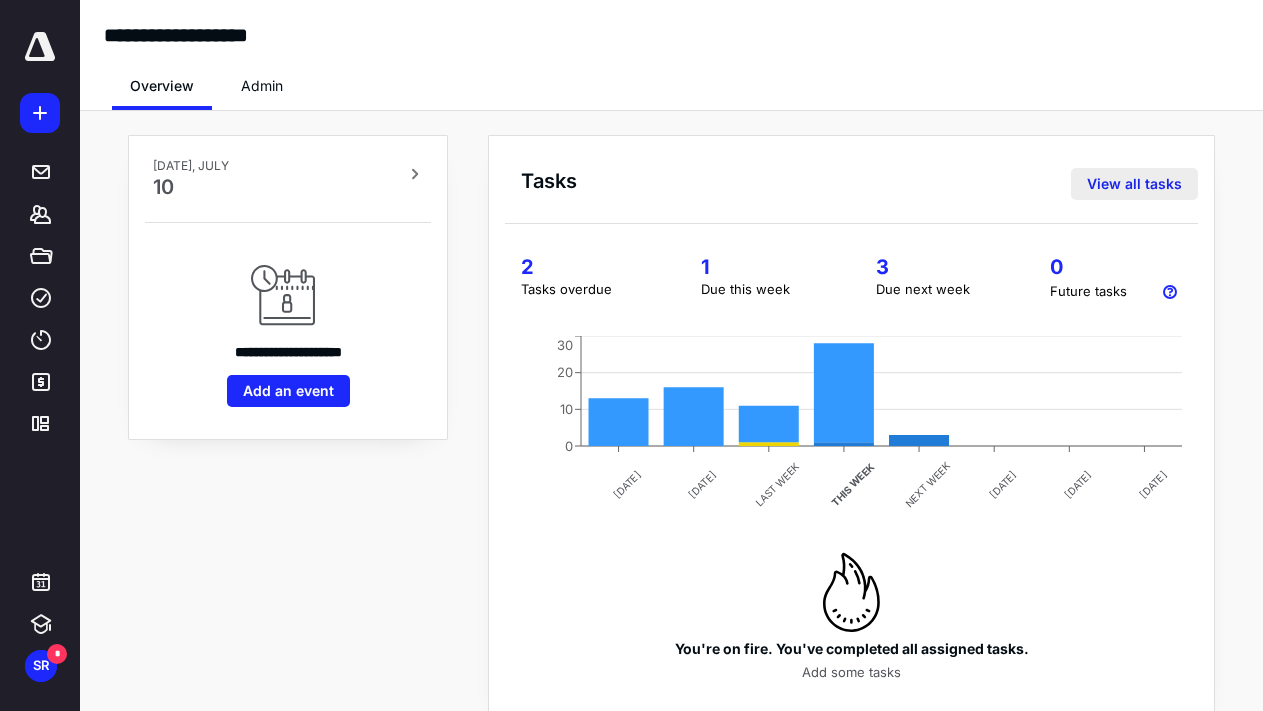 click on "View all tasks" at bounding box center [1134, 184] 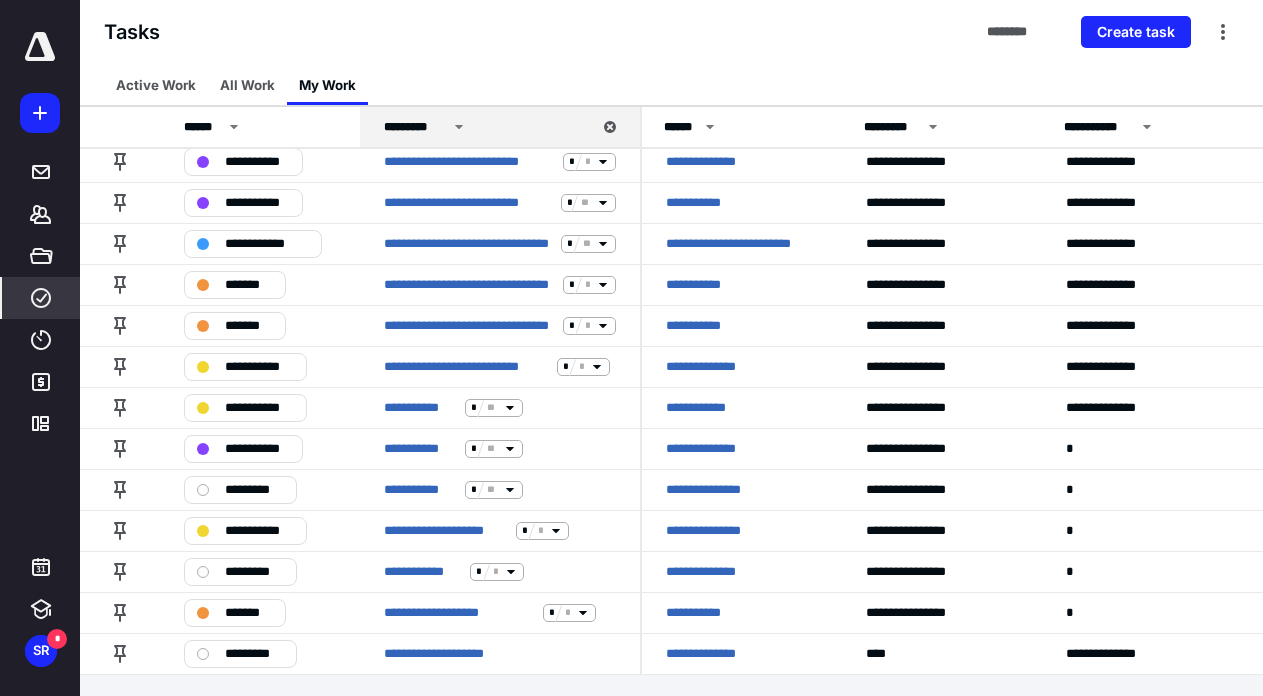 scroll, scrollTop: 1497, scrollLeft: 0, axis: vertical 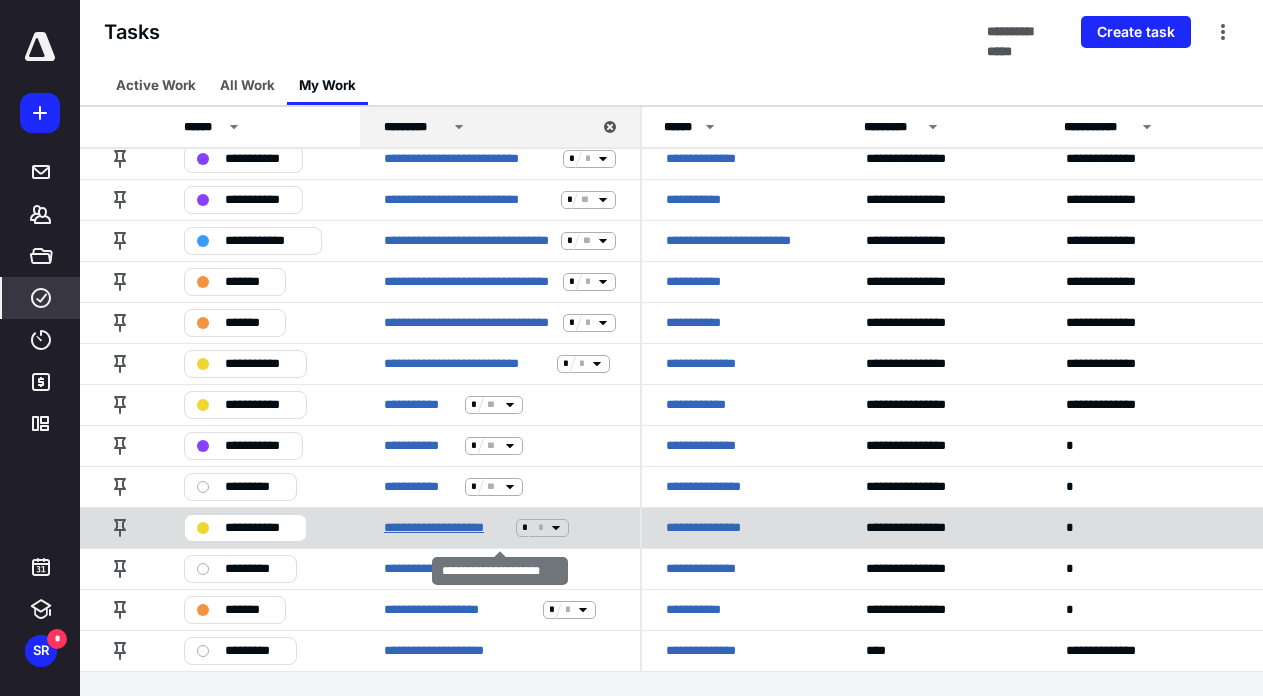 click on "**********" at bounding box center [446, 528] 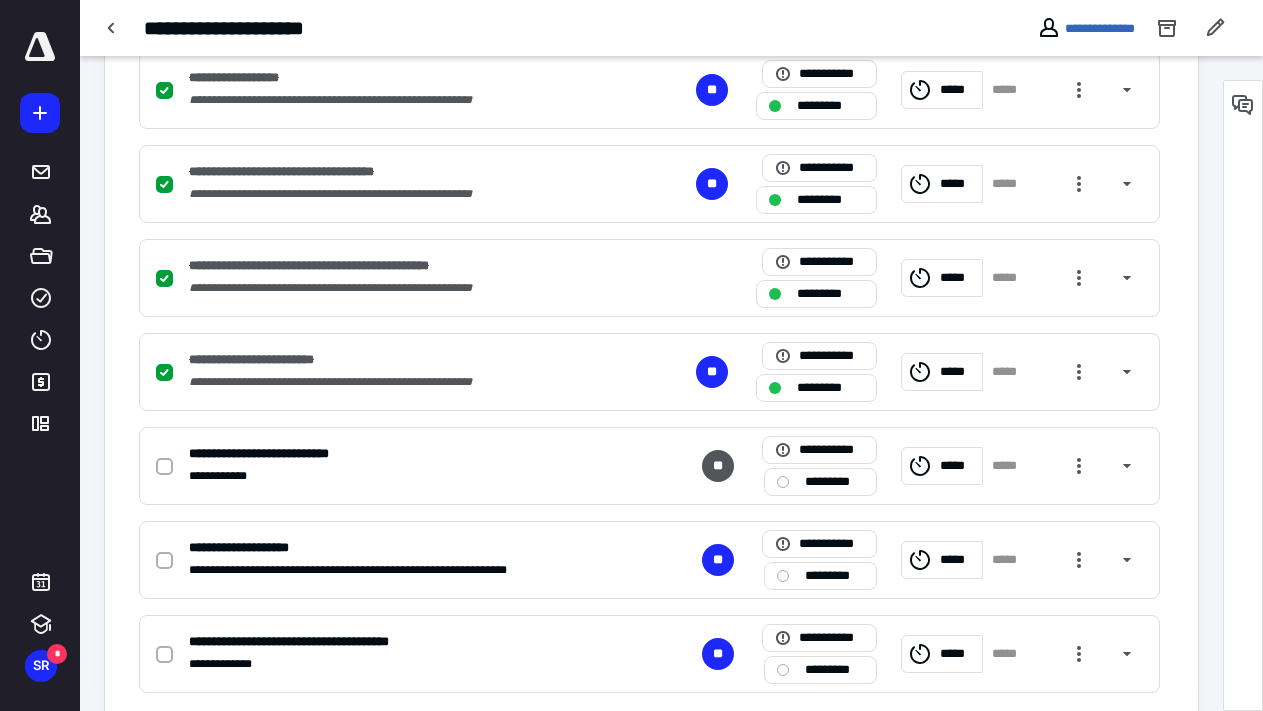 scroll, scrollTop: 558, scrollLeft: 0, axis: vertical 